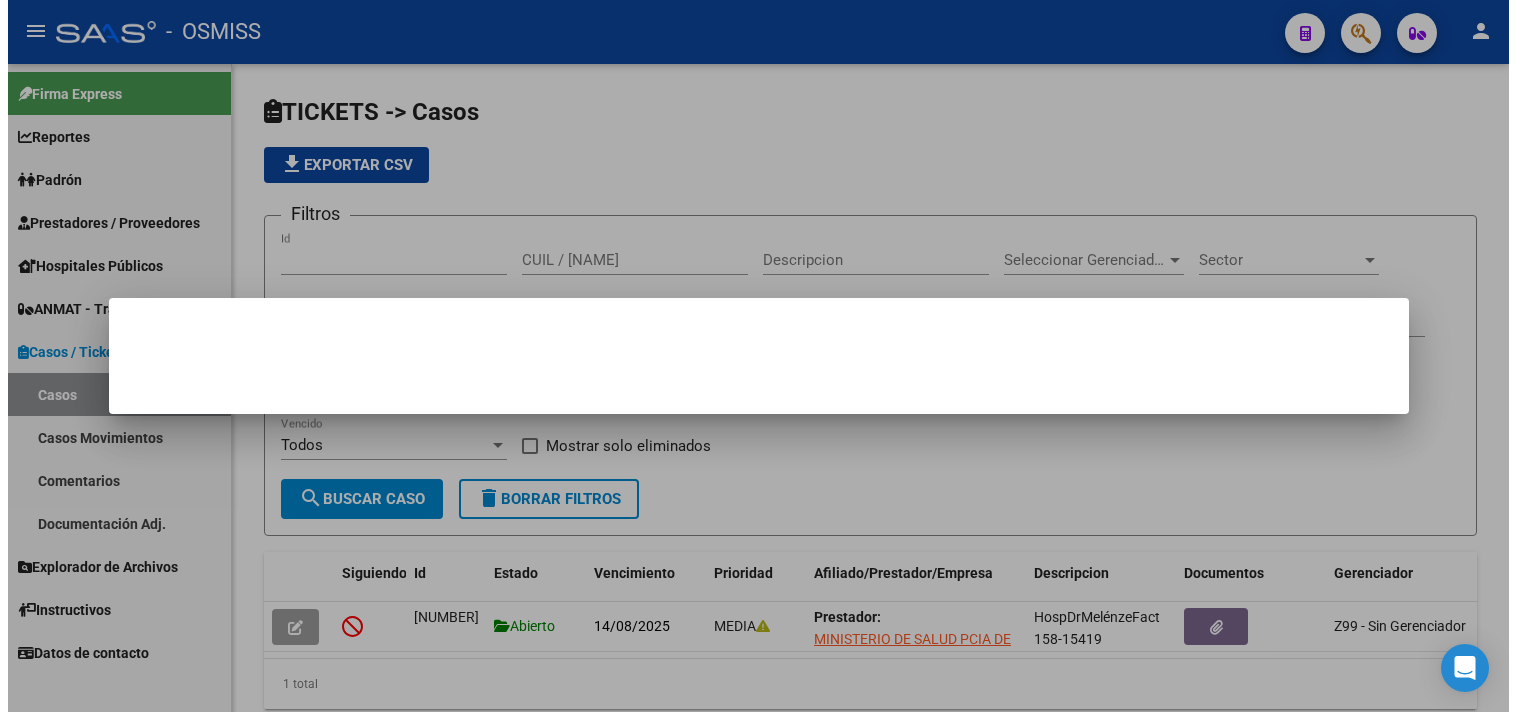 scroll, scrollTop: 0, scrollLeft: 0, axis: both 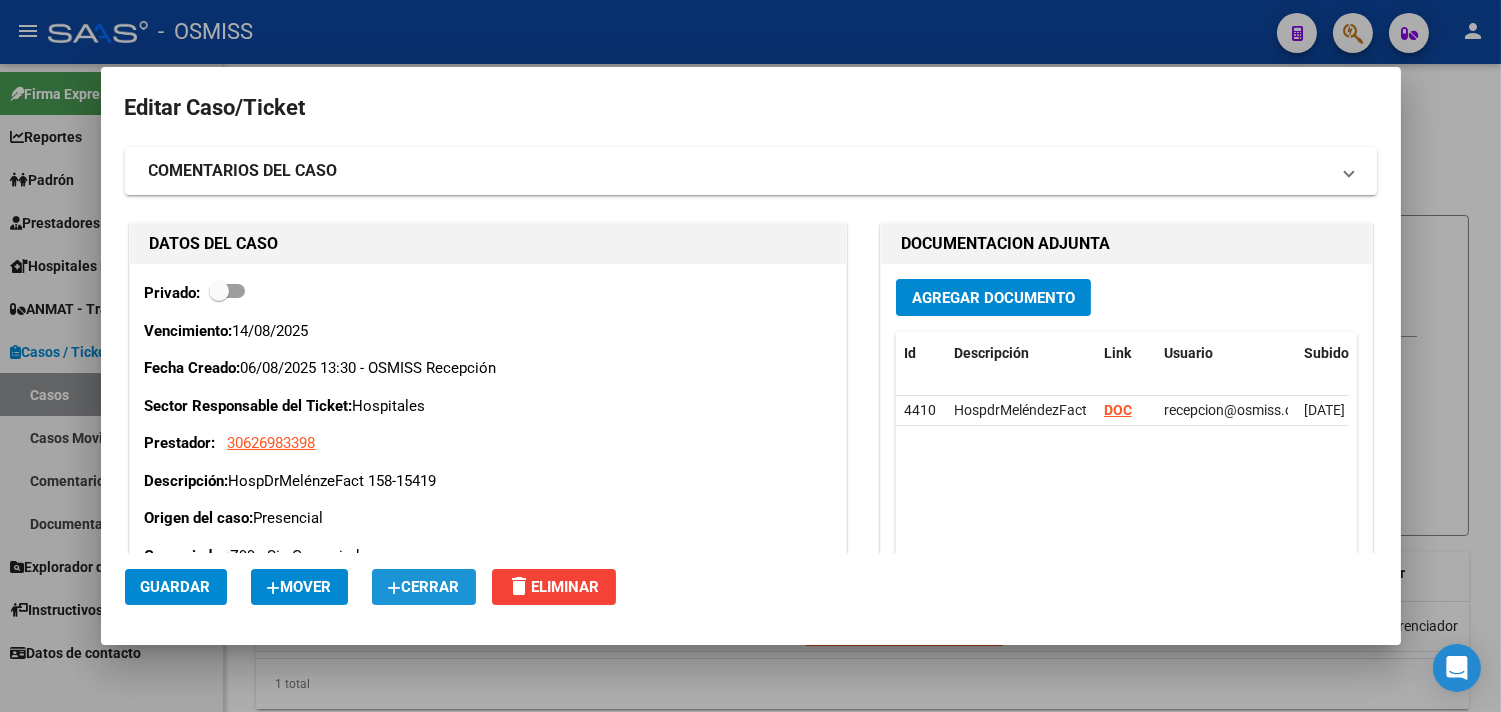 click on "Cerrar" 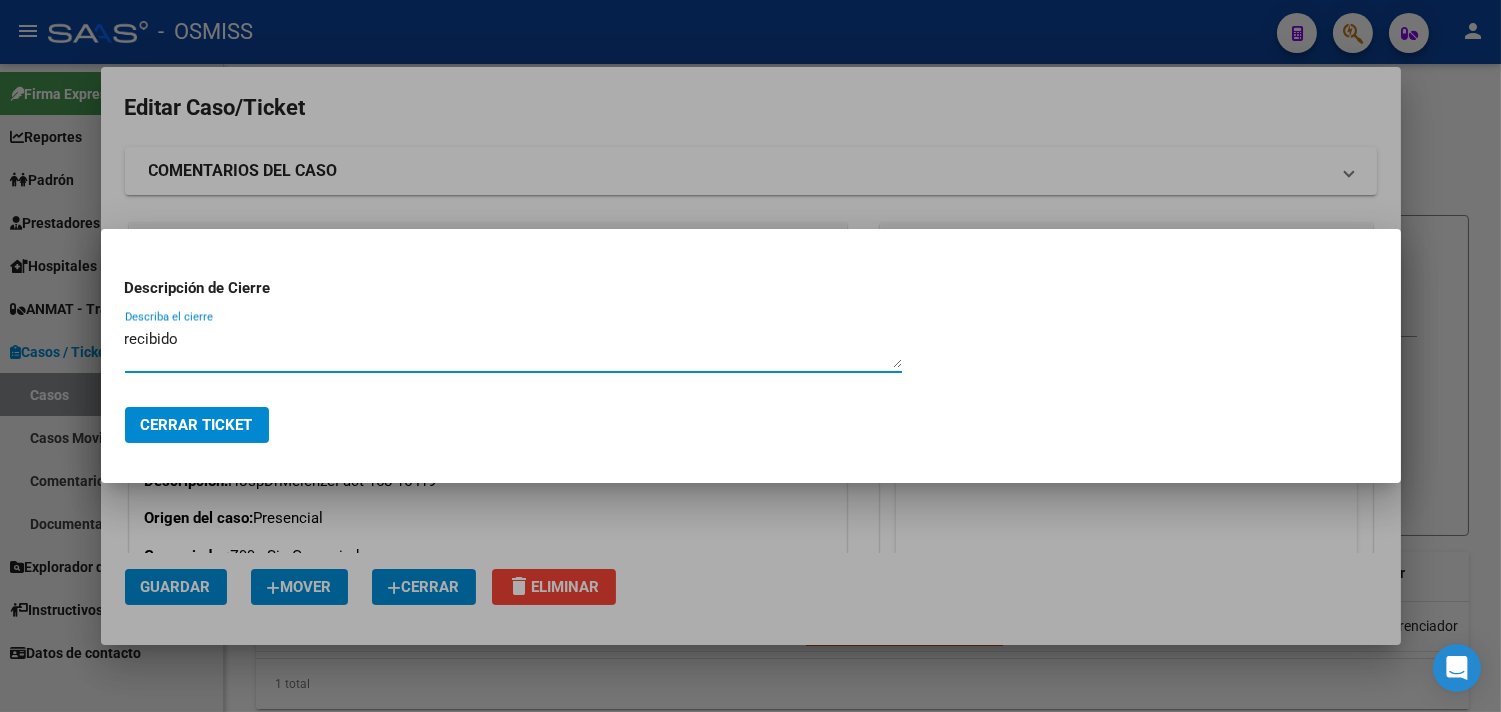drag, startPoint x: 192, startPoint y: 342, endPoint x: 111, endPoint y: 337, distance: 81.154175 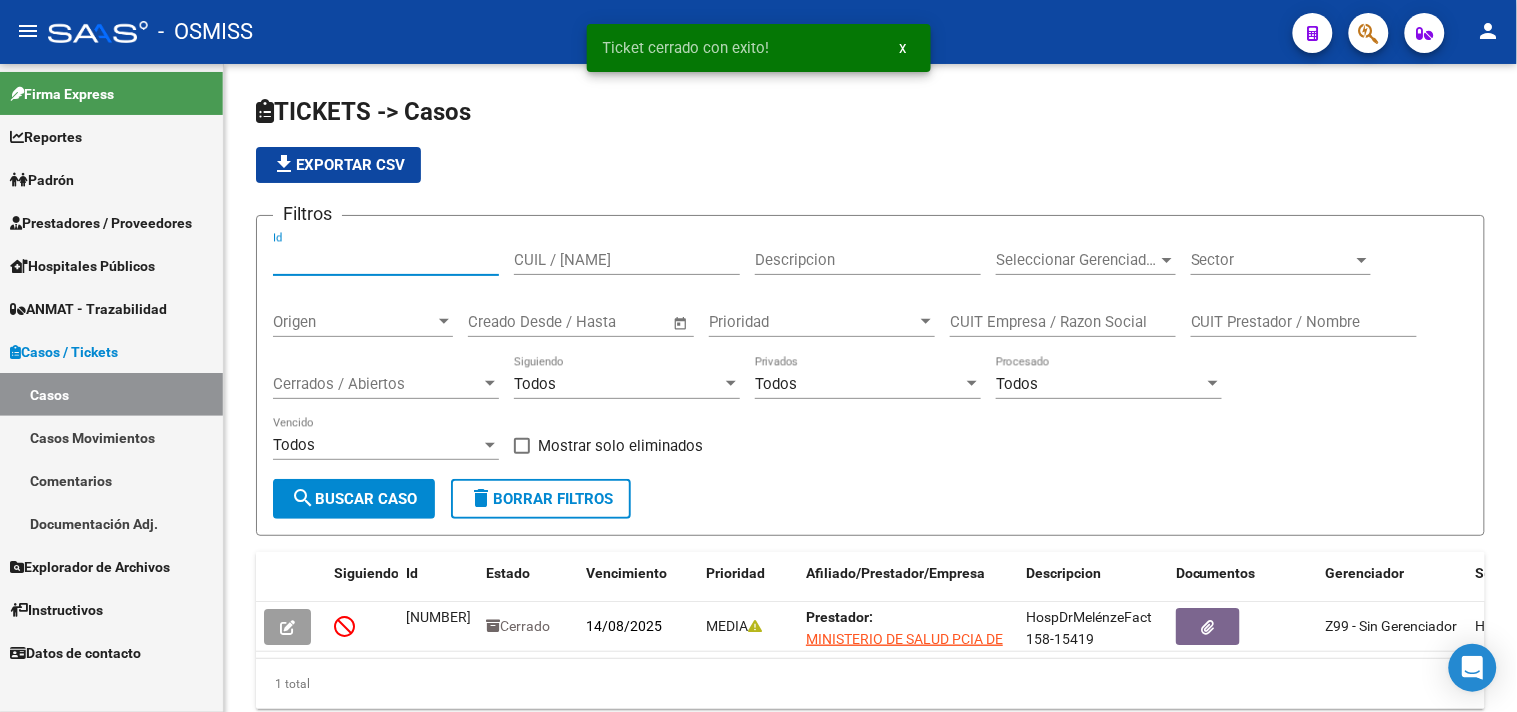 drag, startPoint x: 337, startPoint y: 254, endPoint x: 141, endPoint y: 254, distance: 196 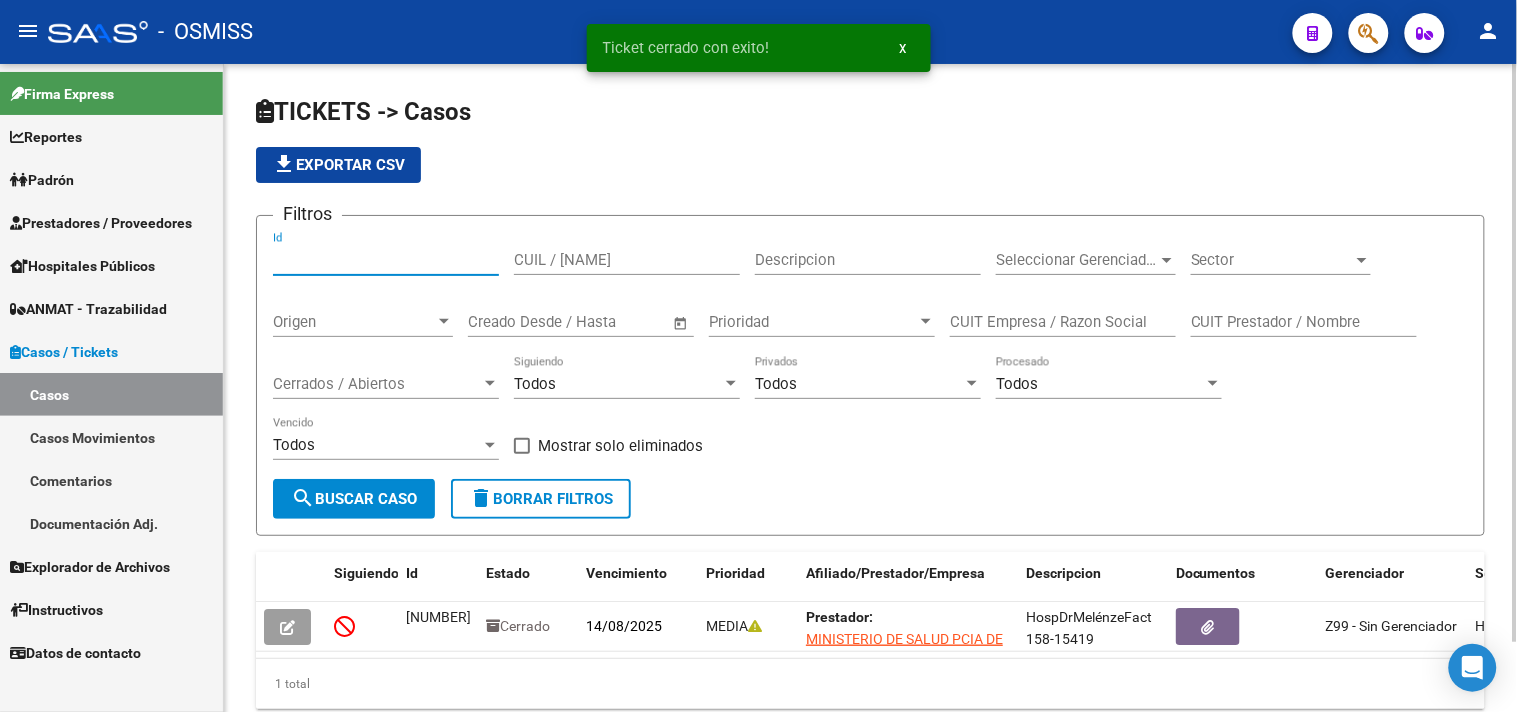type 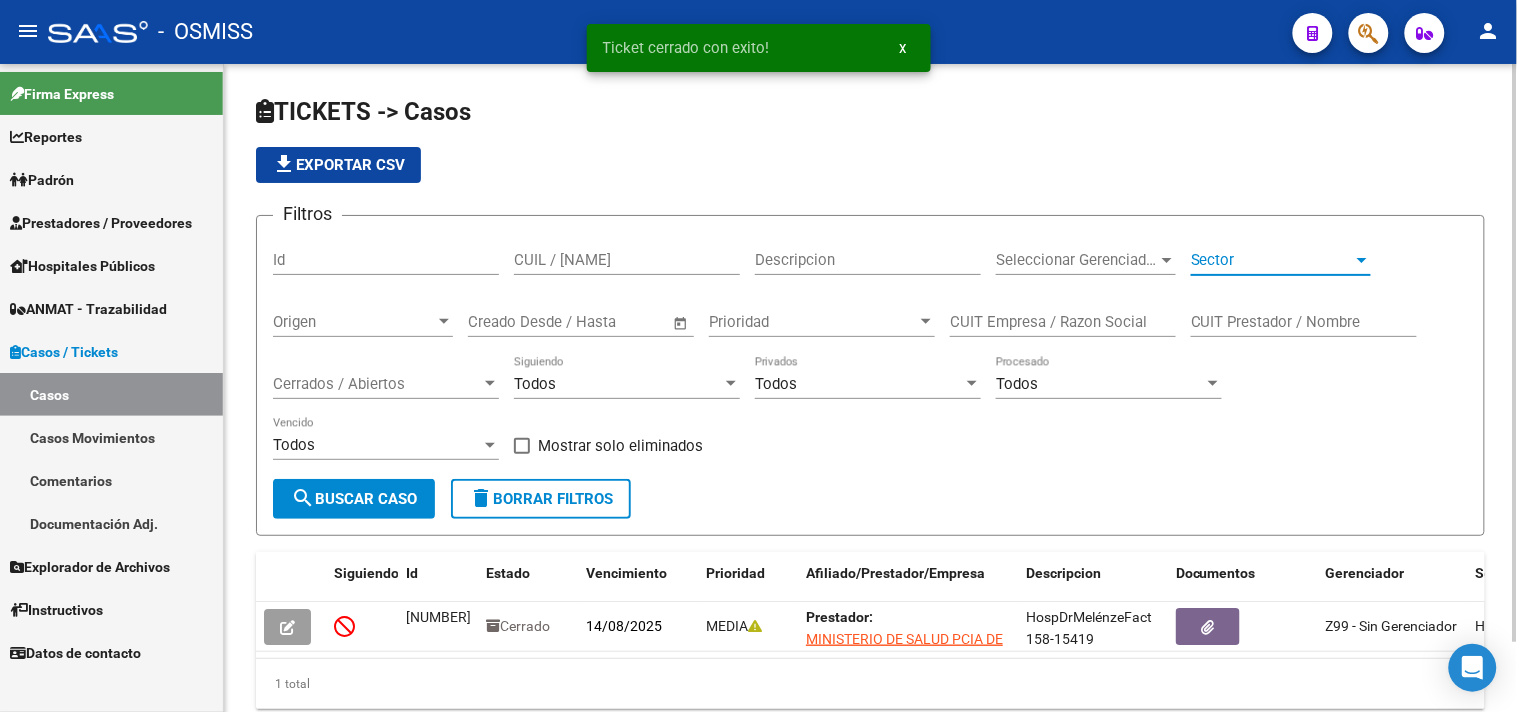 click on "Sector" at bounding box center [1272, 260] 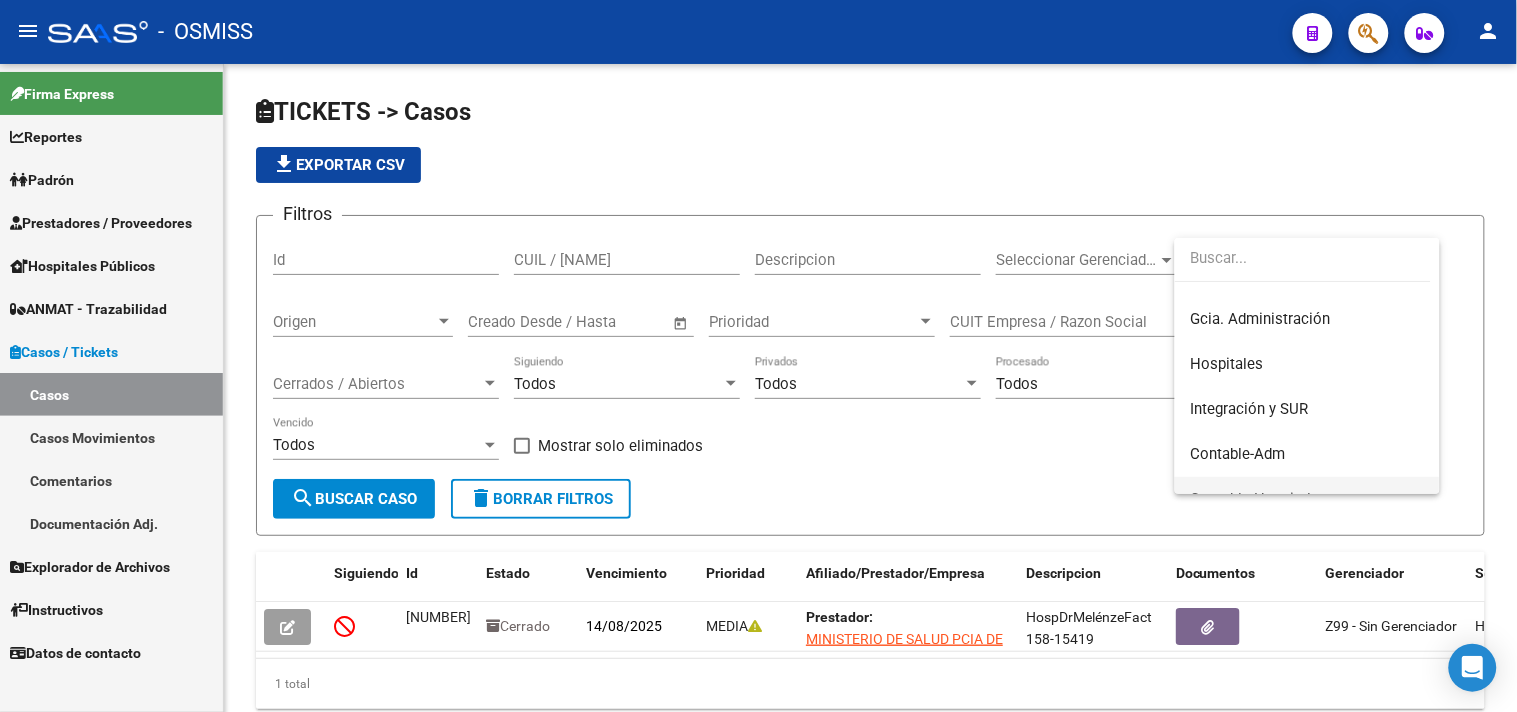 scroll, scrollTop: 127, scrollLeft: 0, axis: vertical 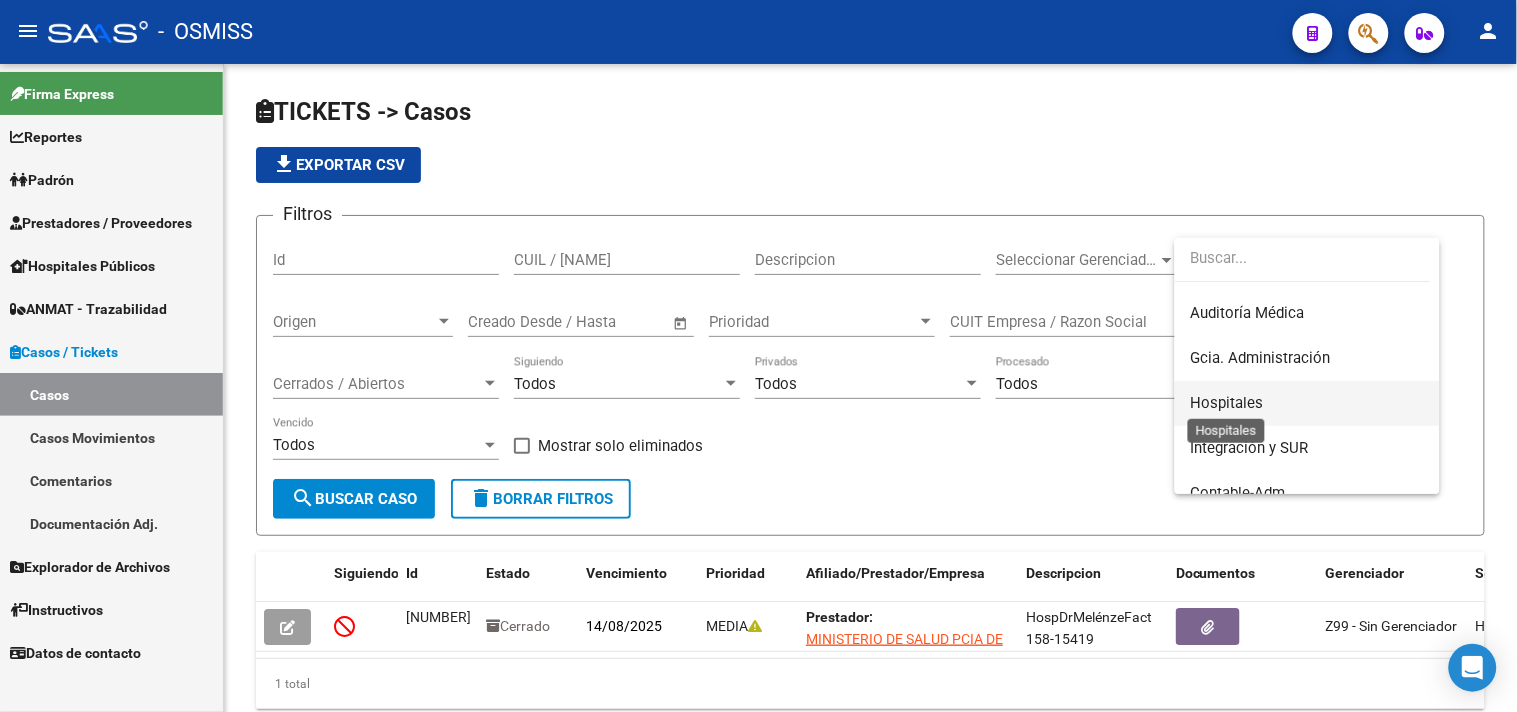 click on "Hospitales" at bounding box center [1227, 403] 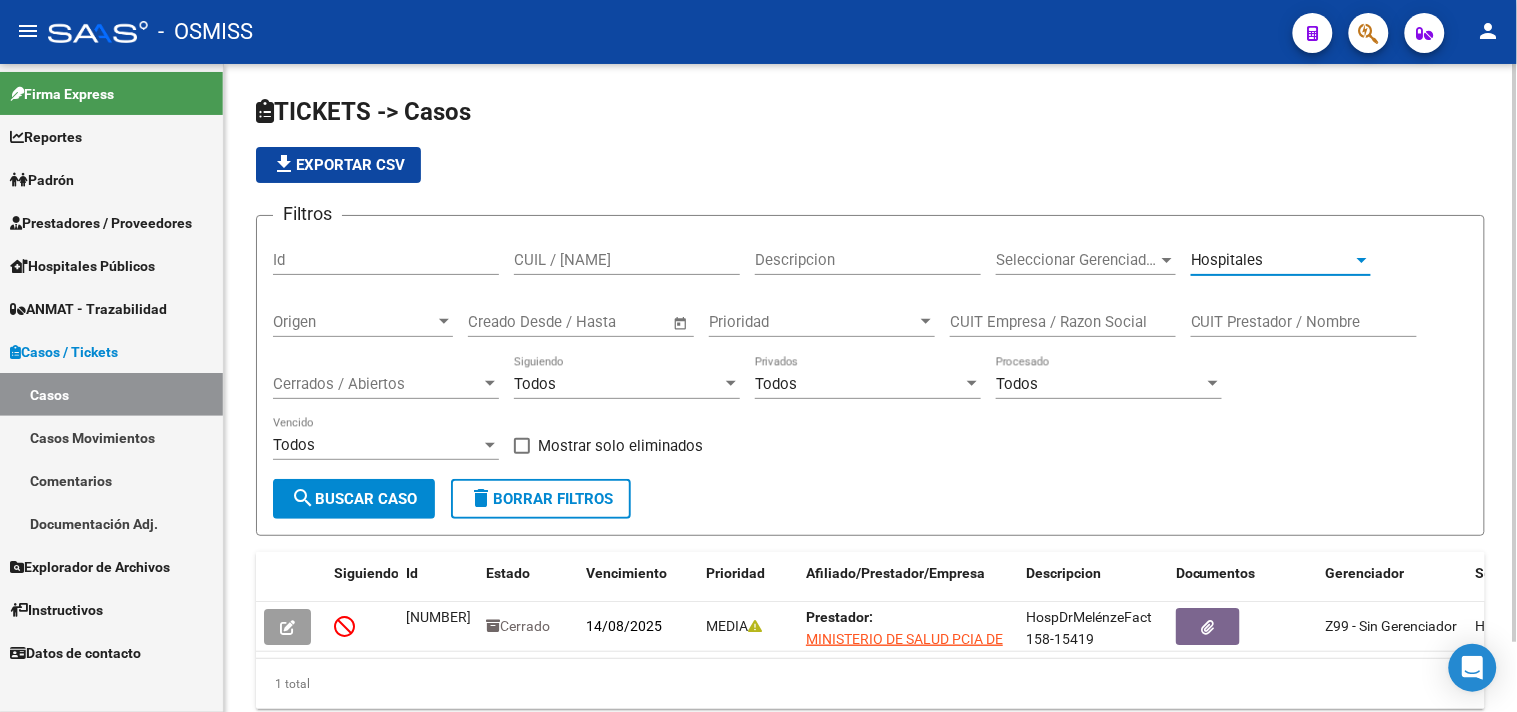 click on "Cerrados / Abiertos" at bounding box center [377, 384] 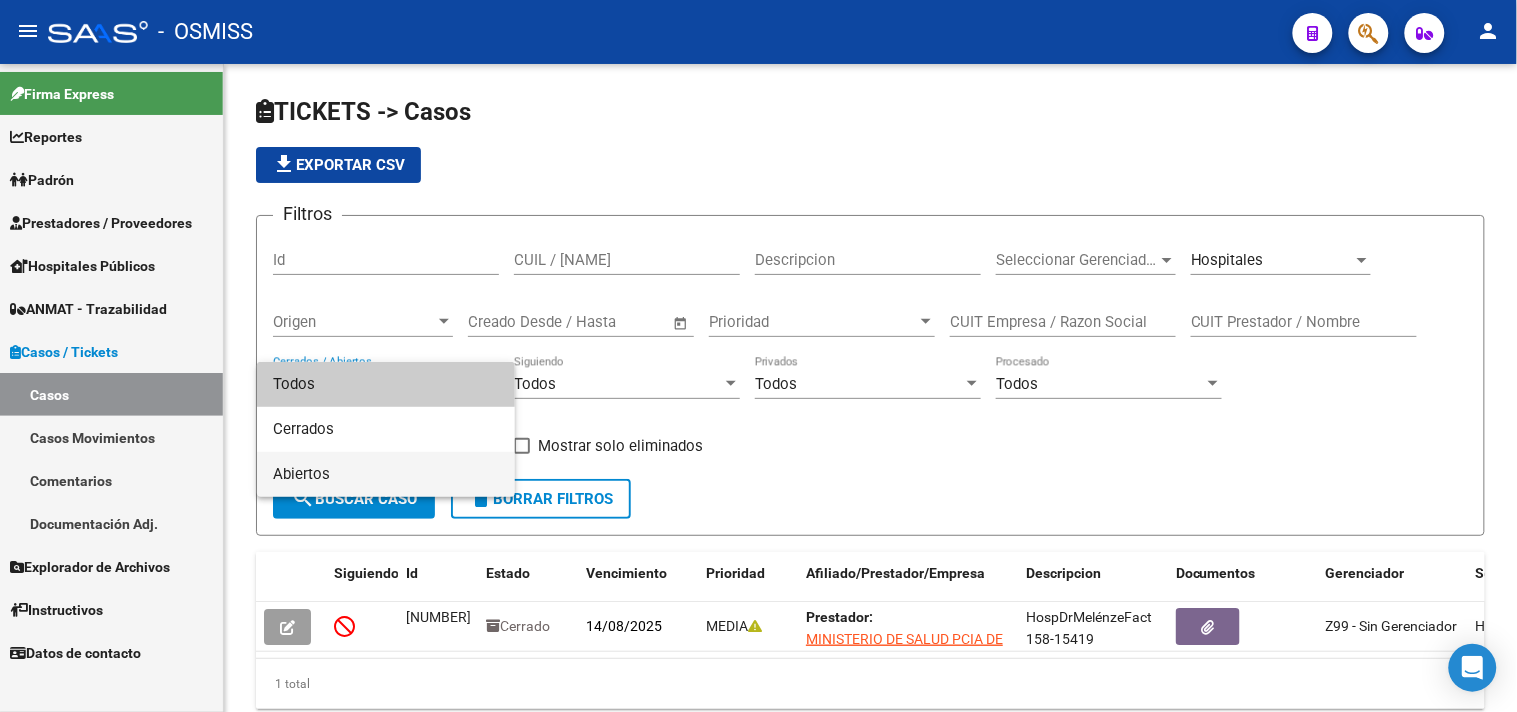 click on "Abiertos" at bounding box center [386, 474] 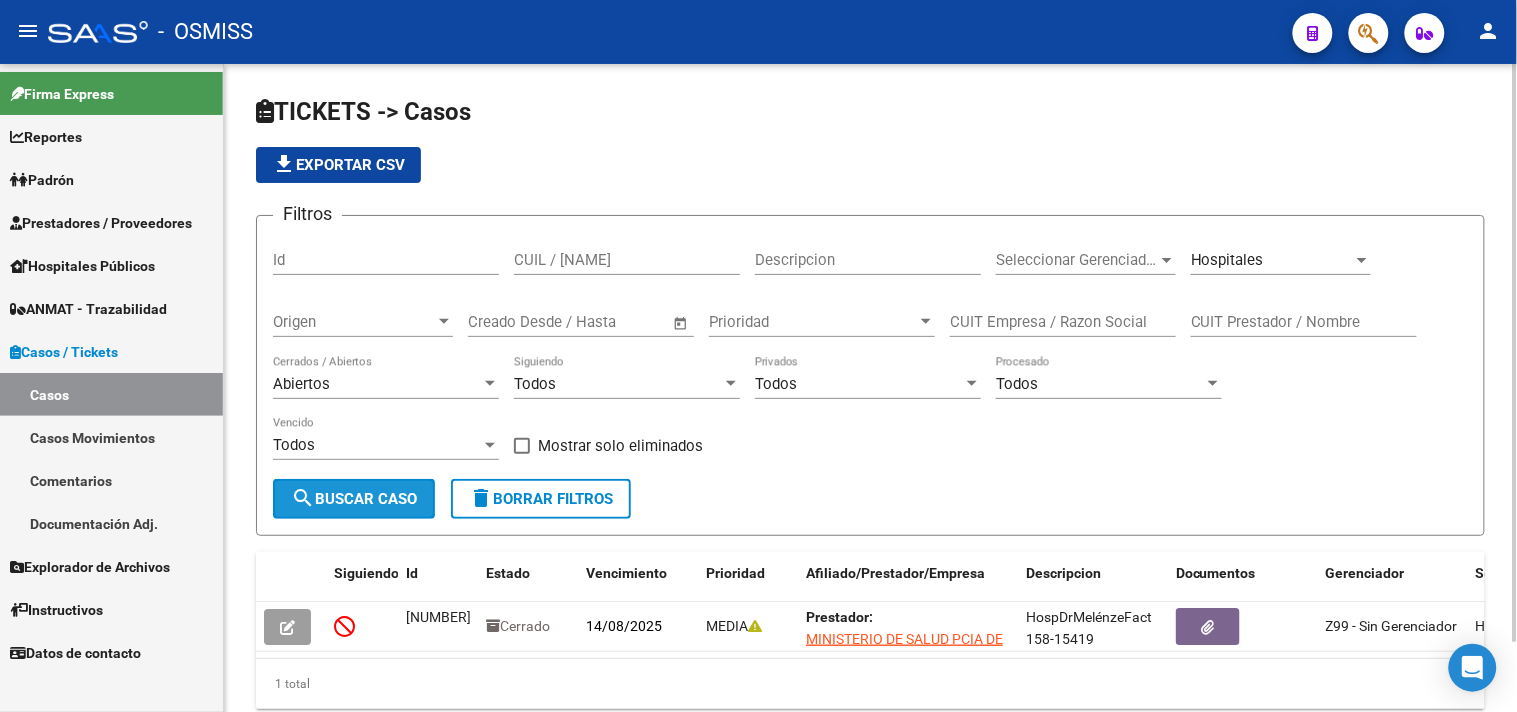 click on "search  Buscar Caso" 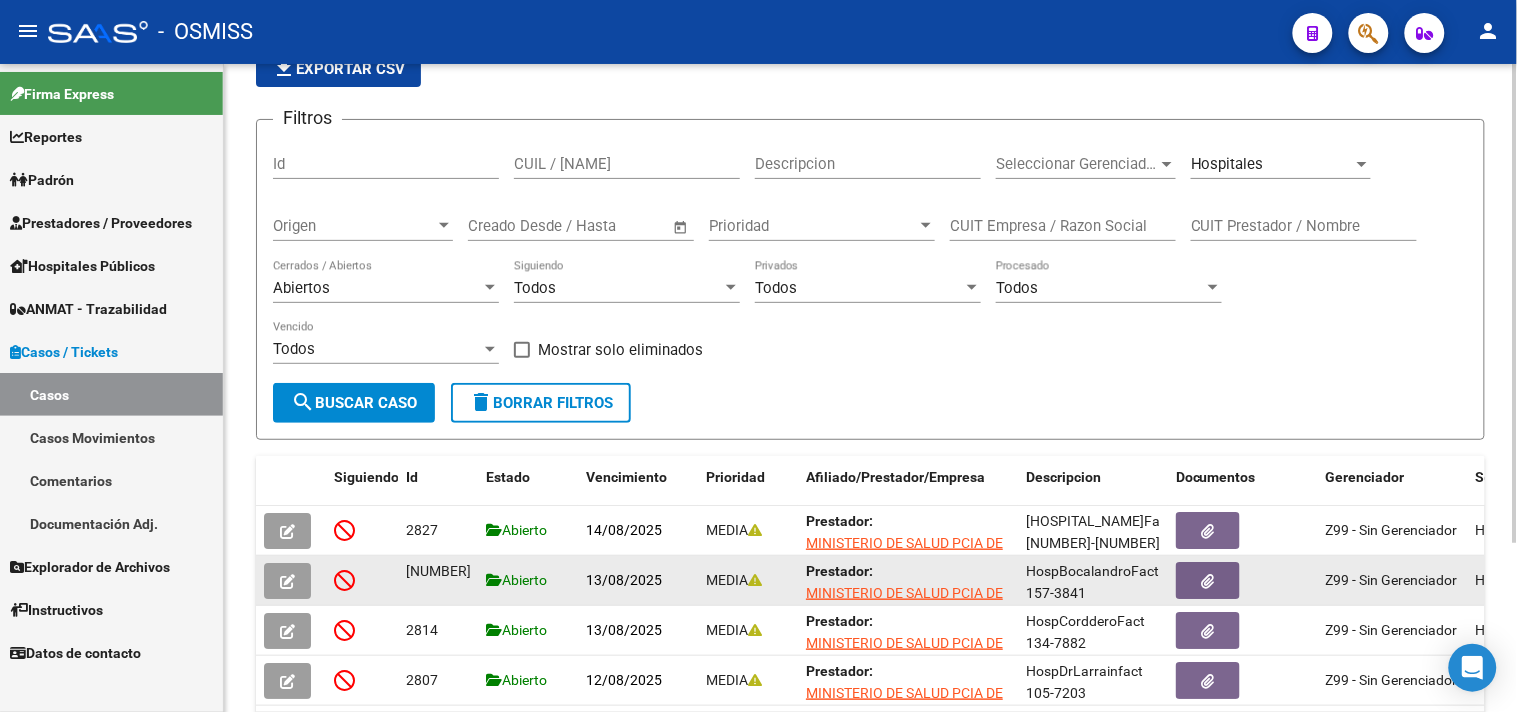 scroll, scrollTop: 222, scrollLeft: 0, axis: vertical 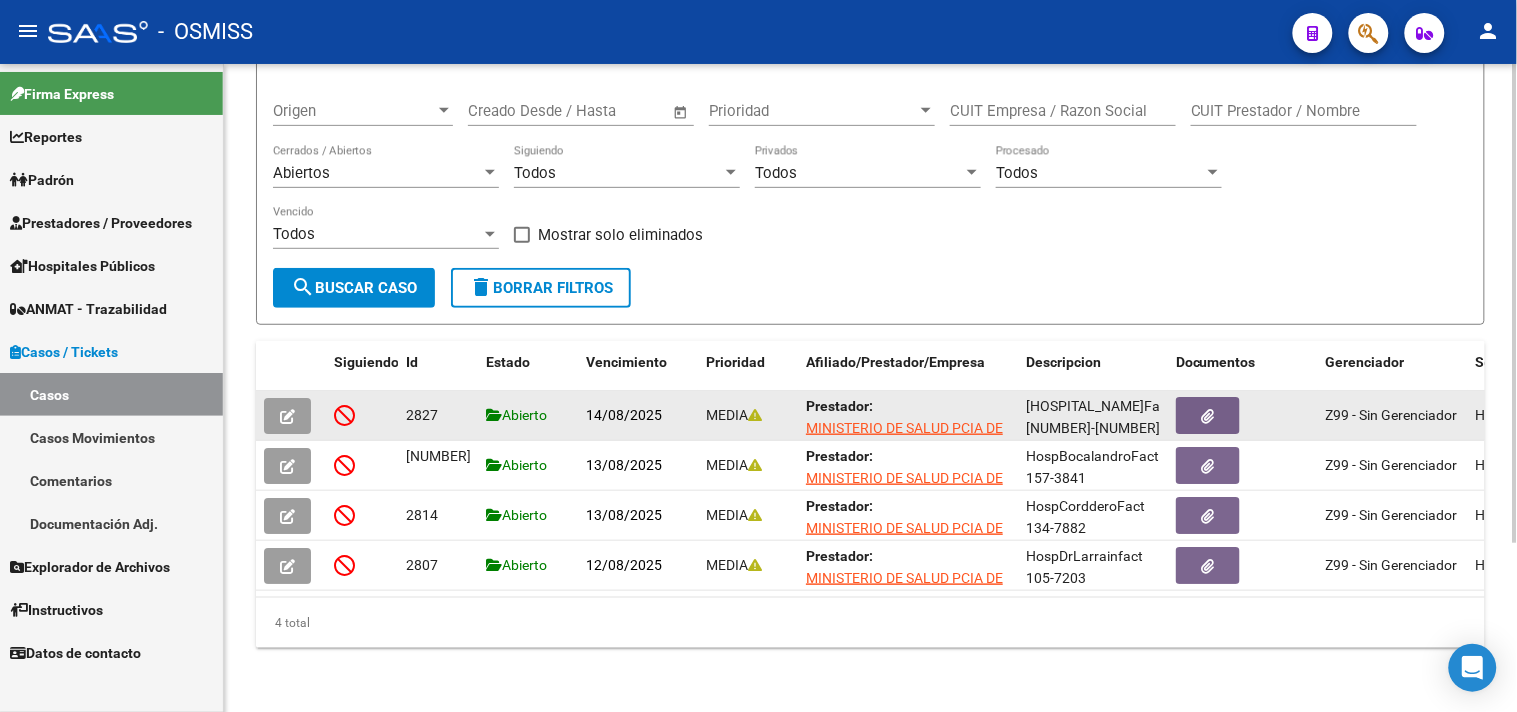 click 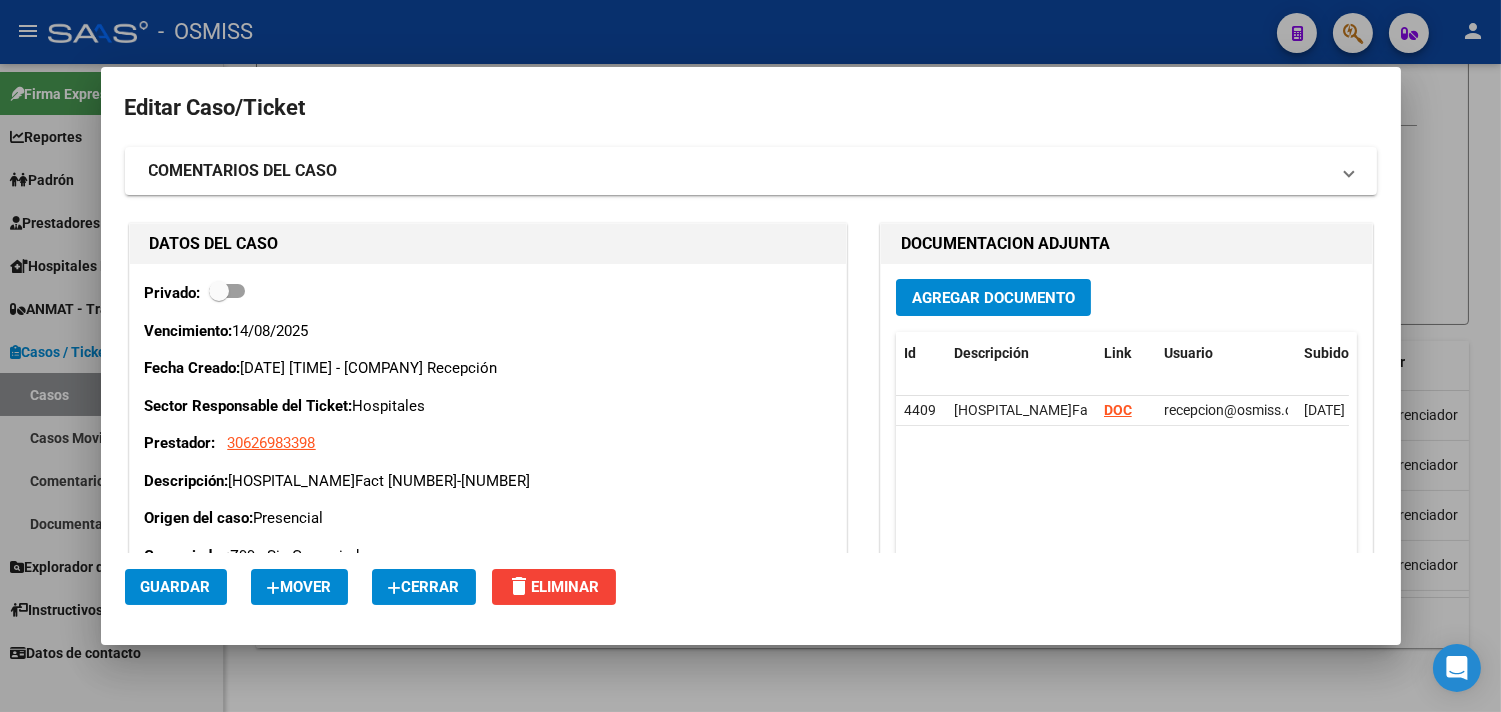 click on "Cerrar" 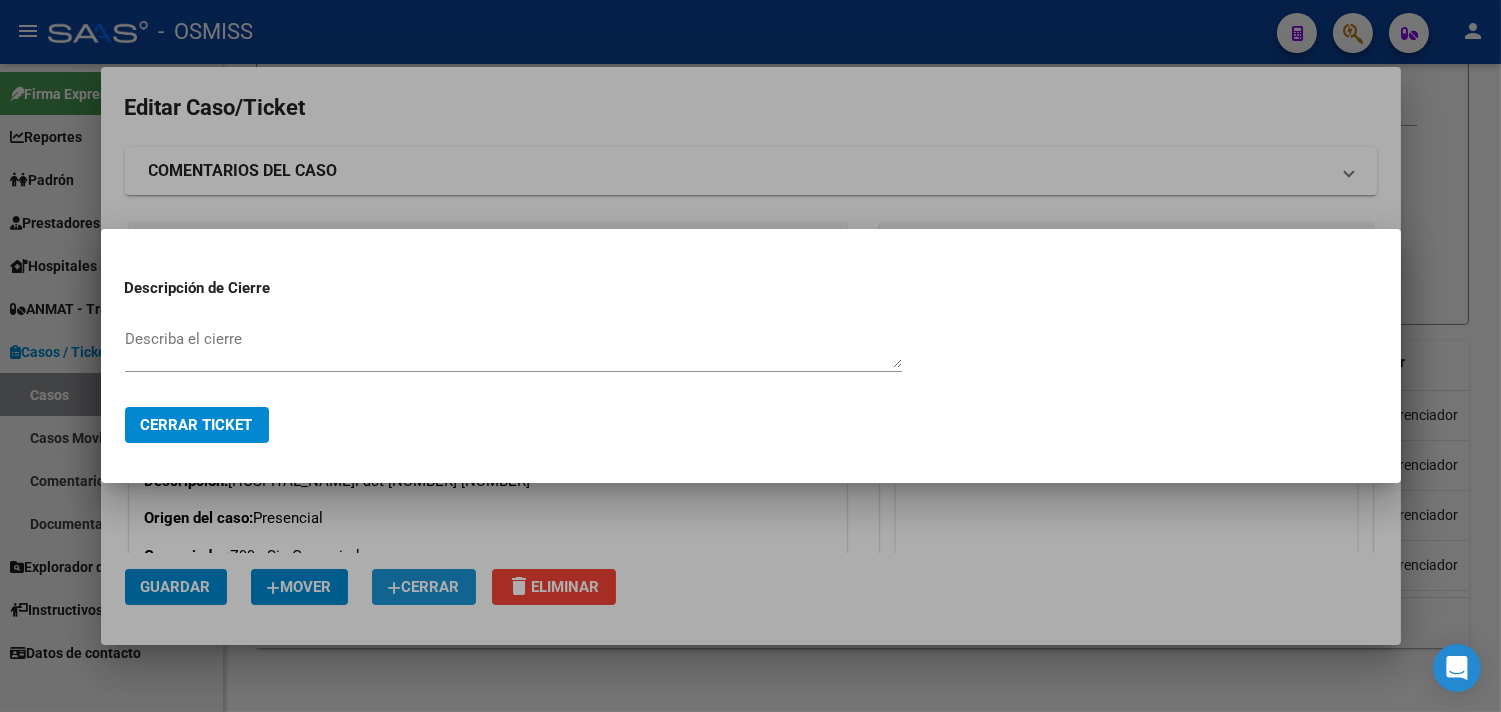 click at bounding box center (750, 356) 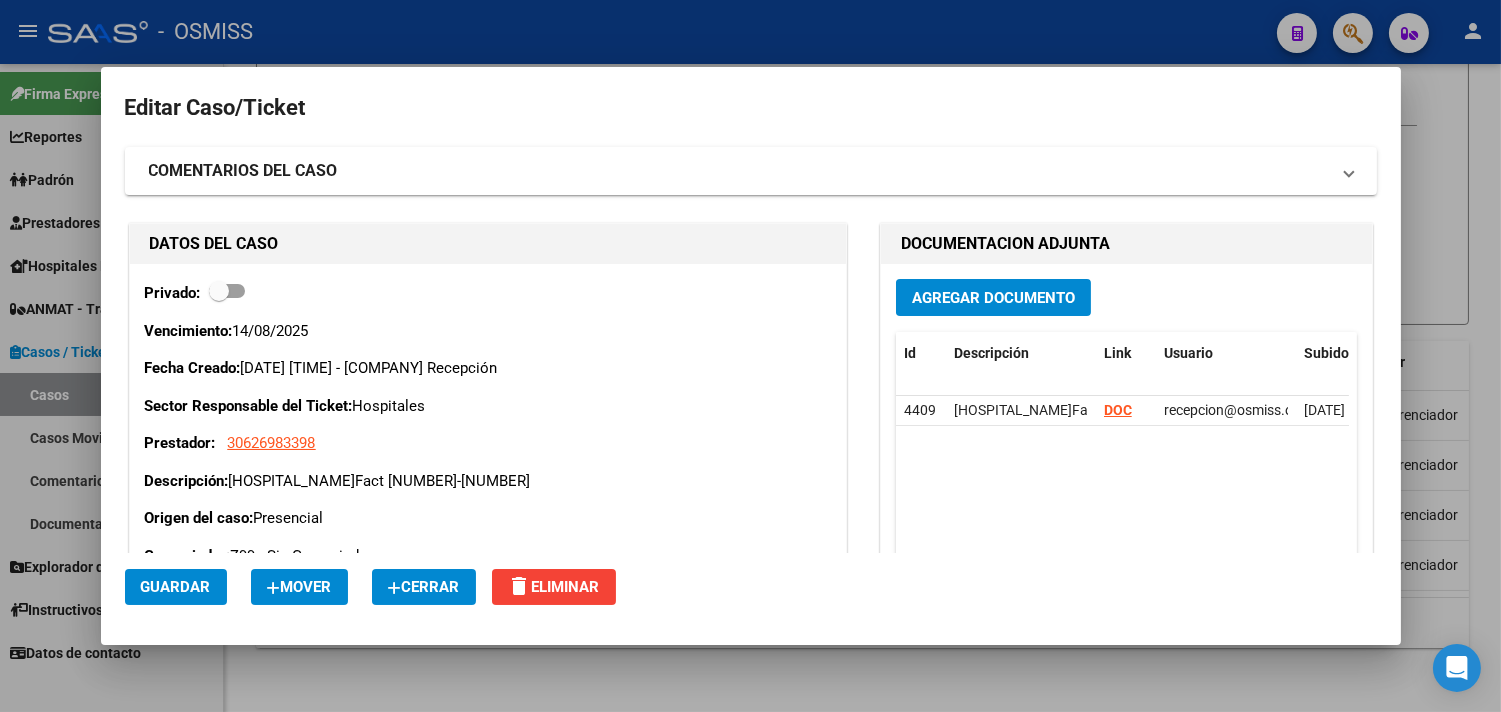 type 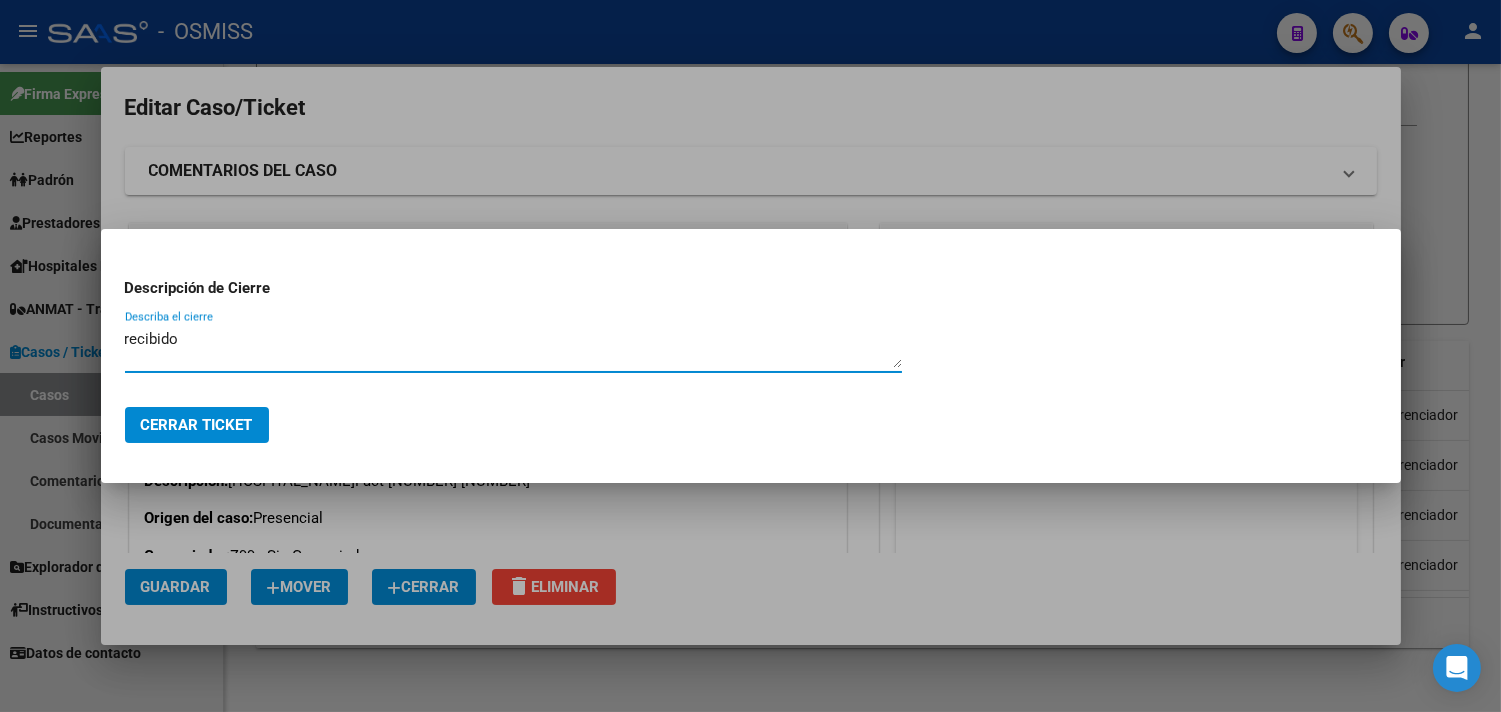 type on "recibido" 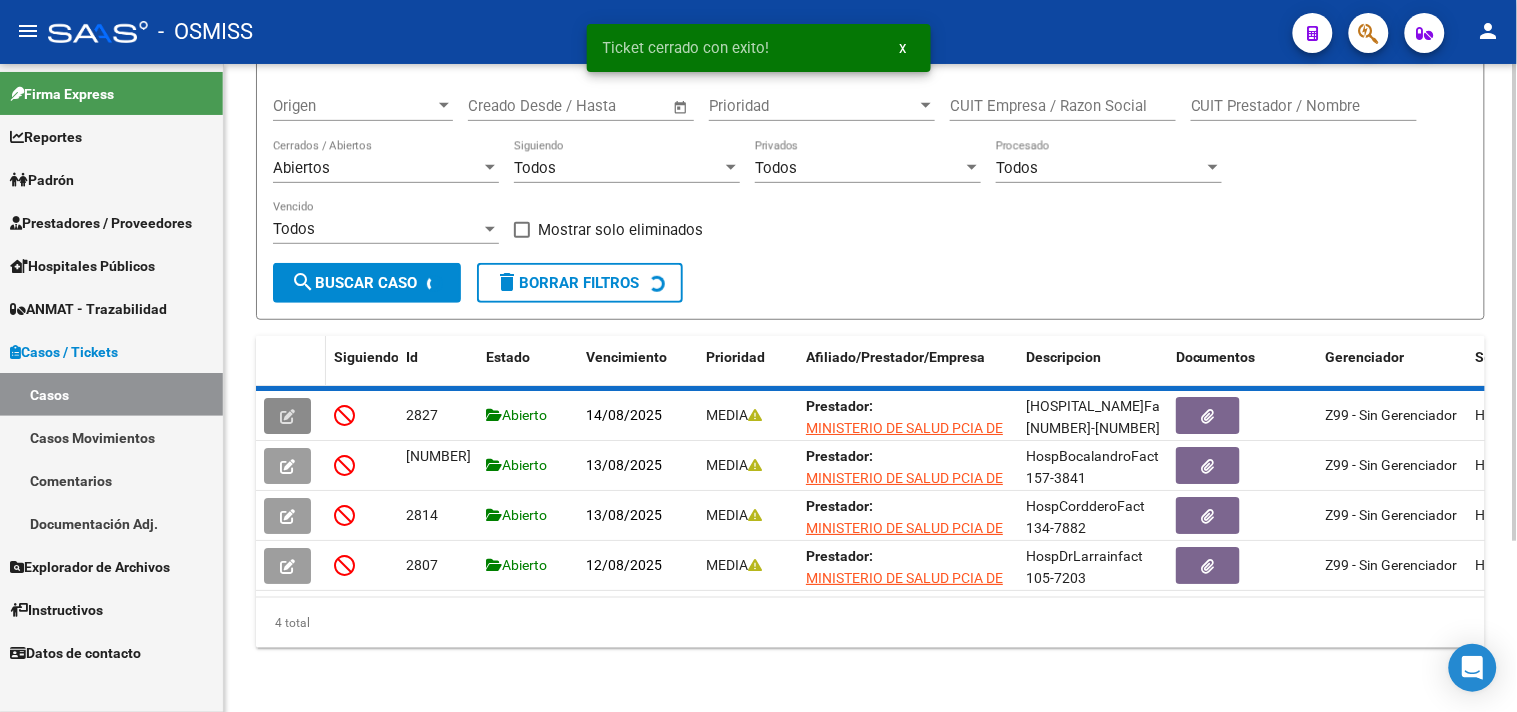 scroll, scrollTop: 178, scrollLeft: 0, axis: vertical 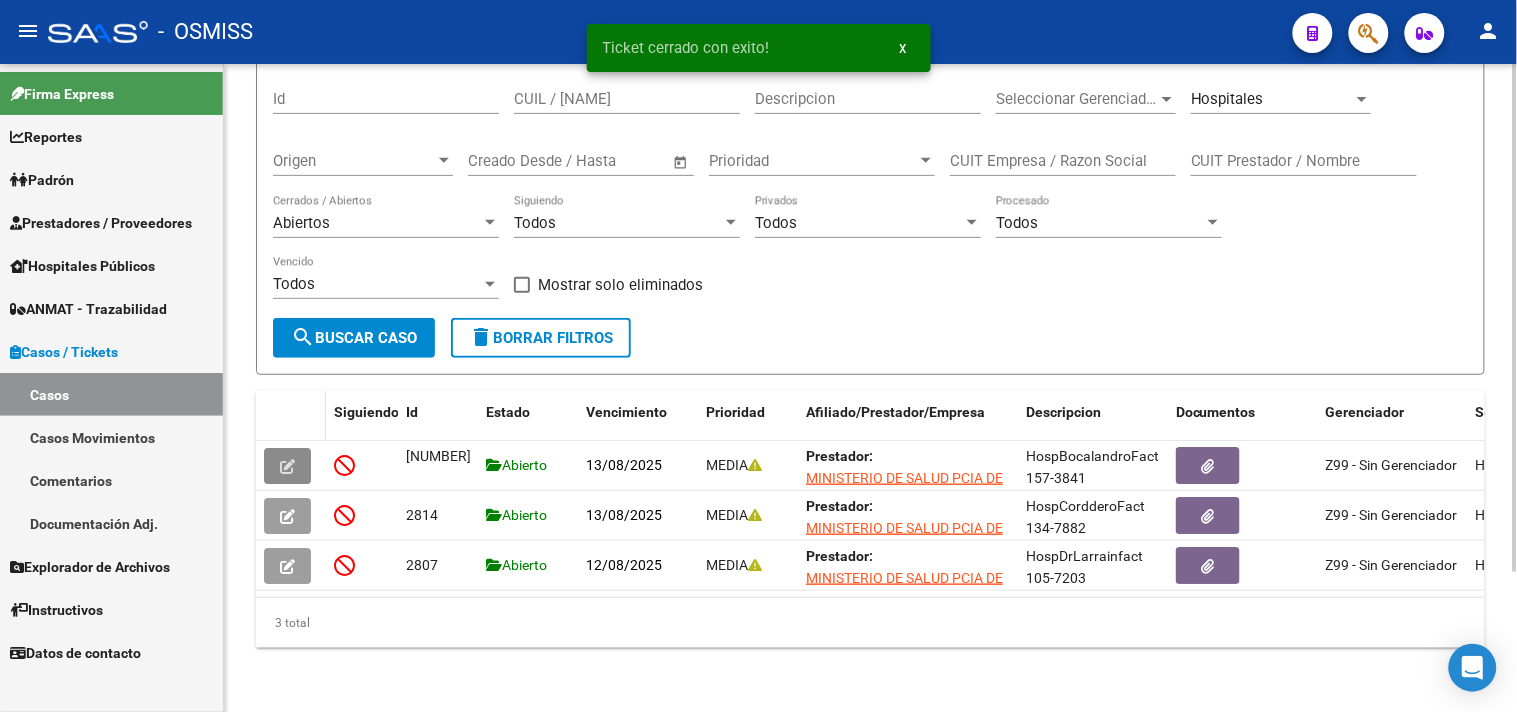 click 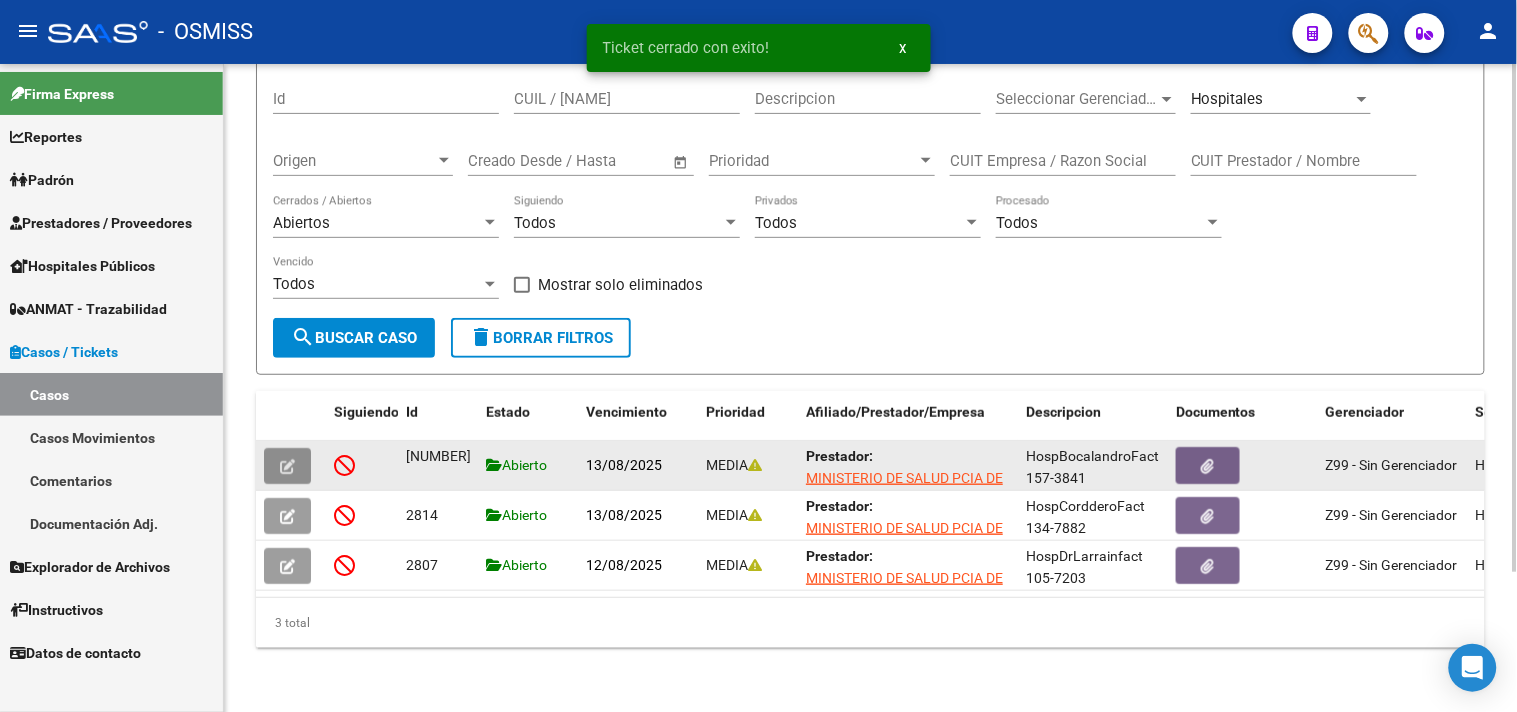 click 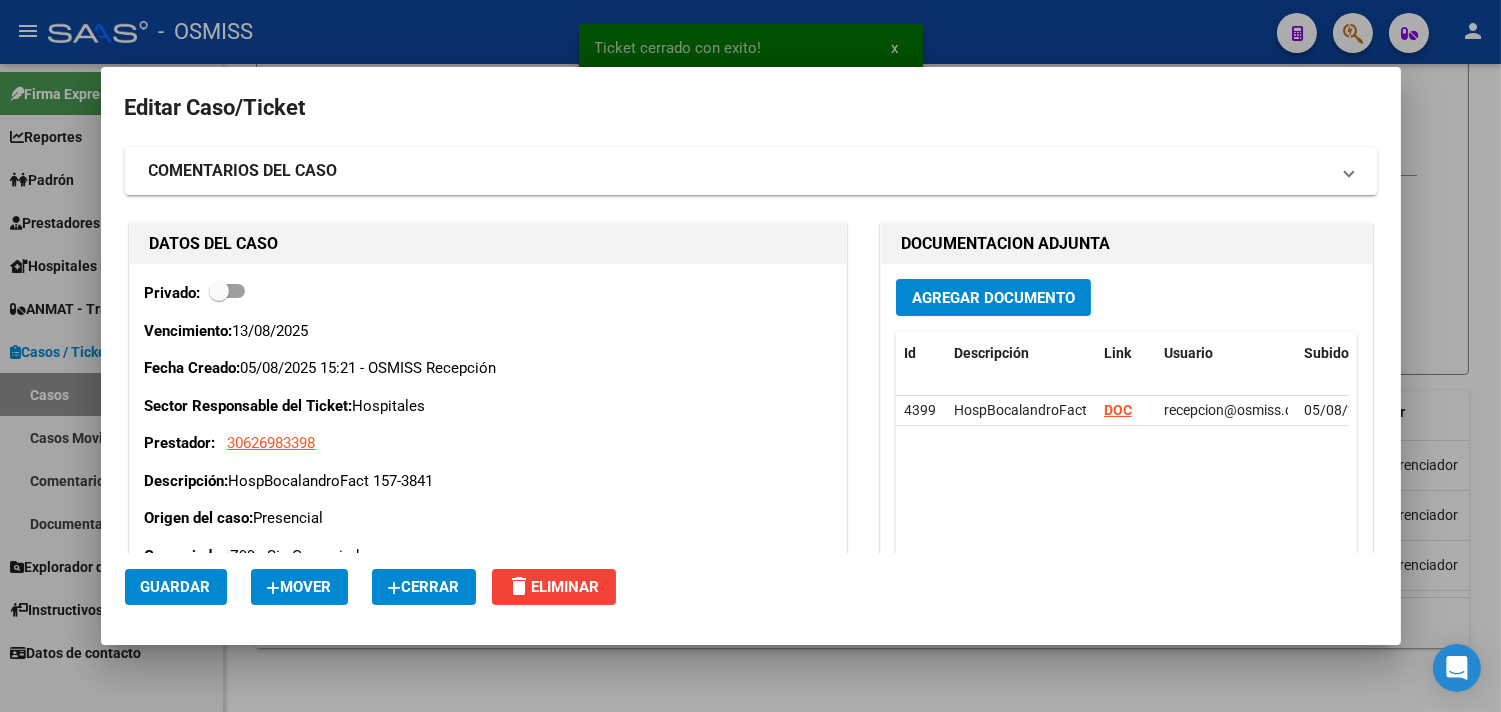 click on "Cerrar" 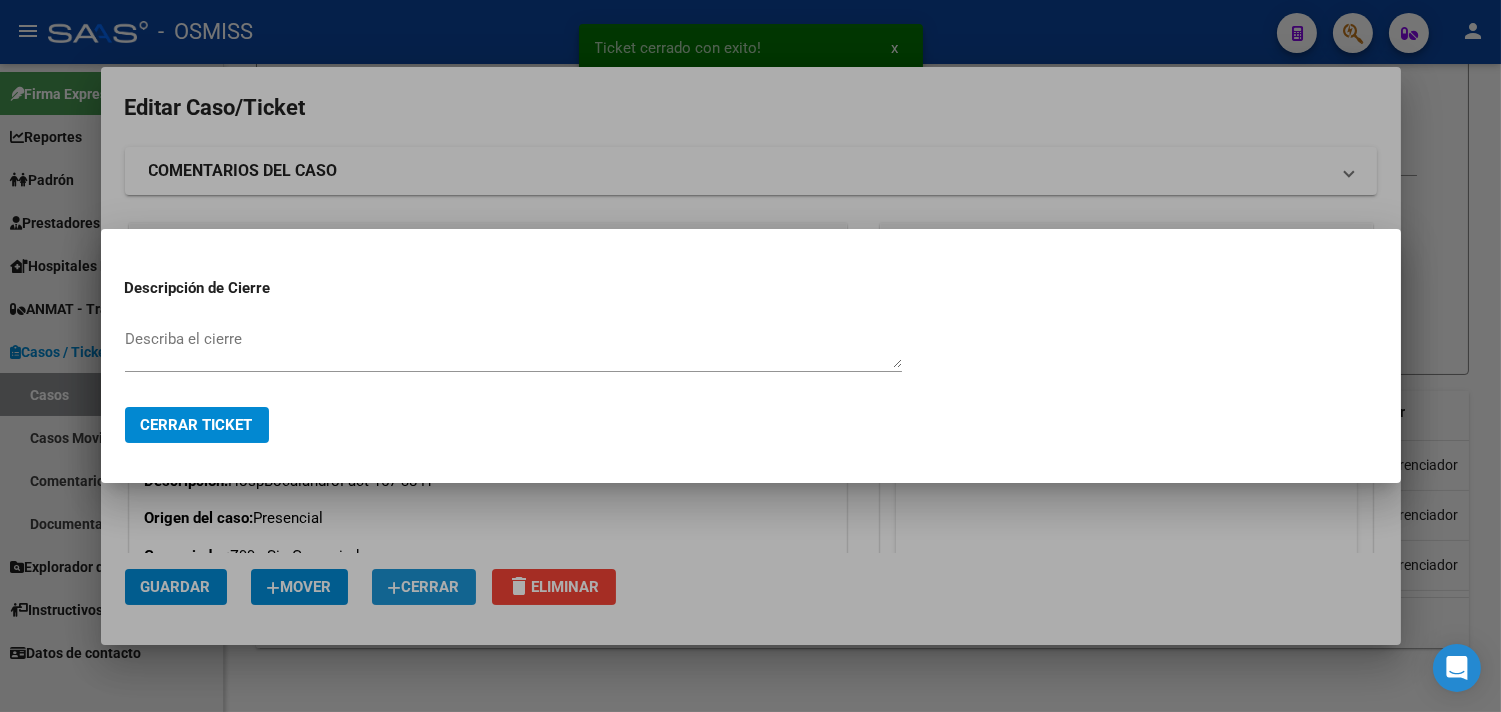 paste on "recibido" 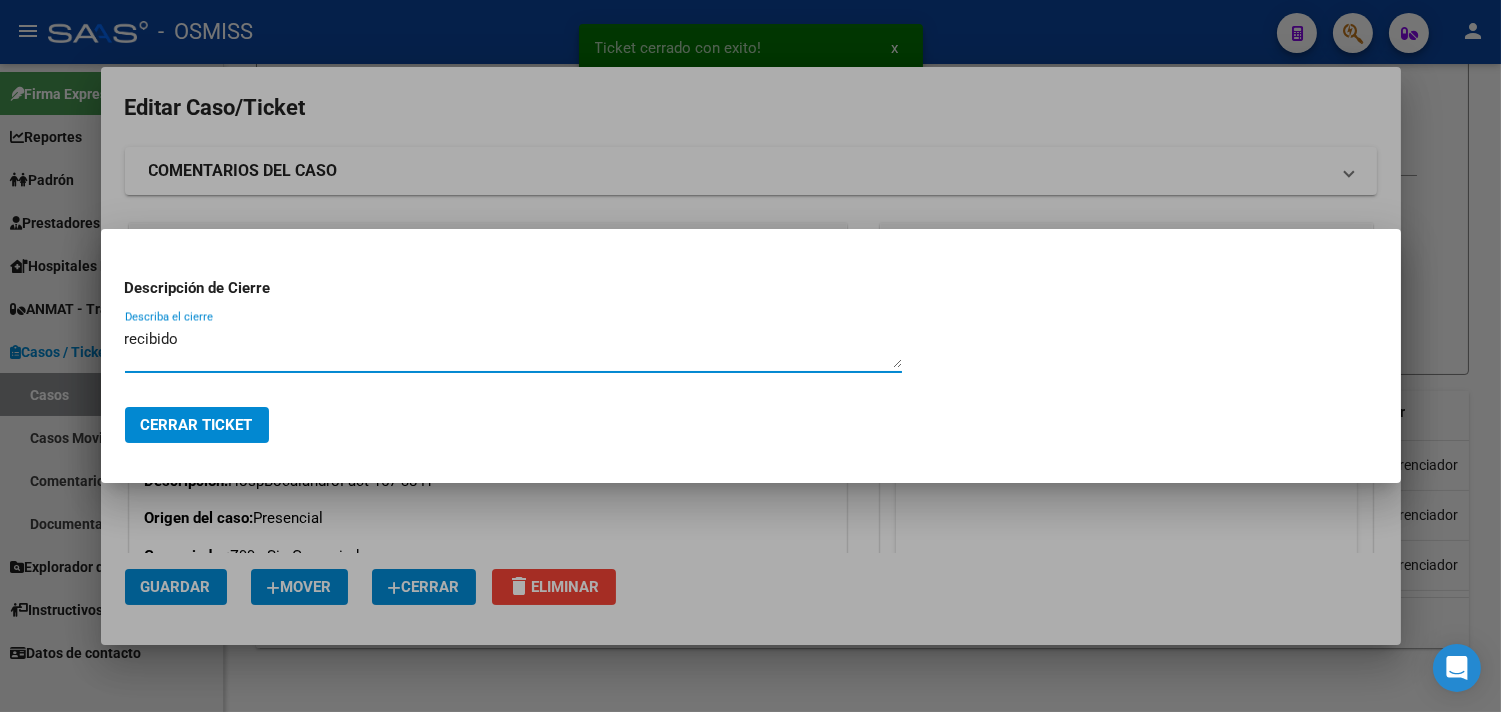 type on "recibido" 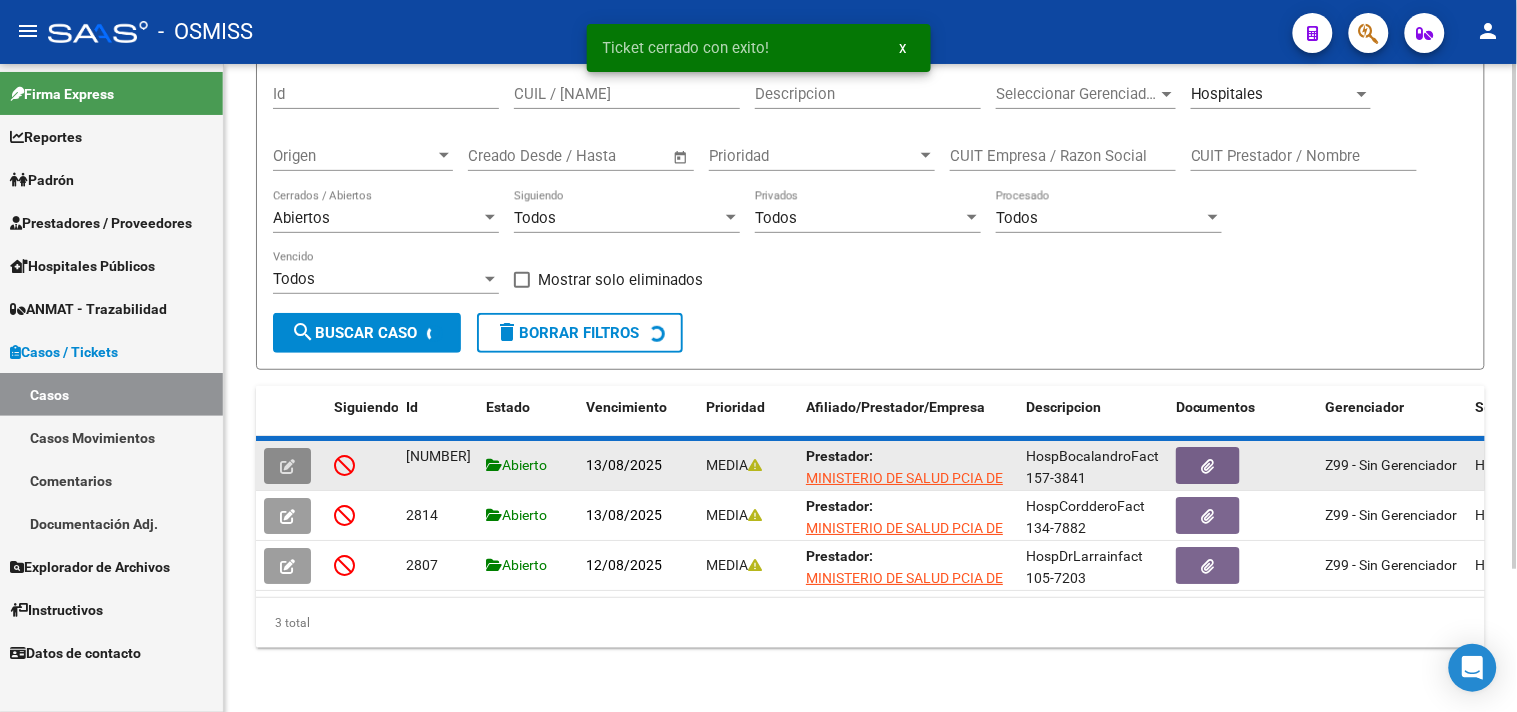 scroll, scrollTop: 128, scrollLeft: 0, axis: vertical 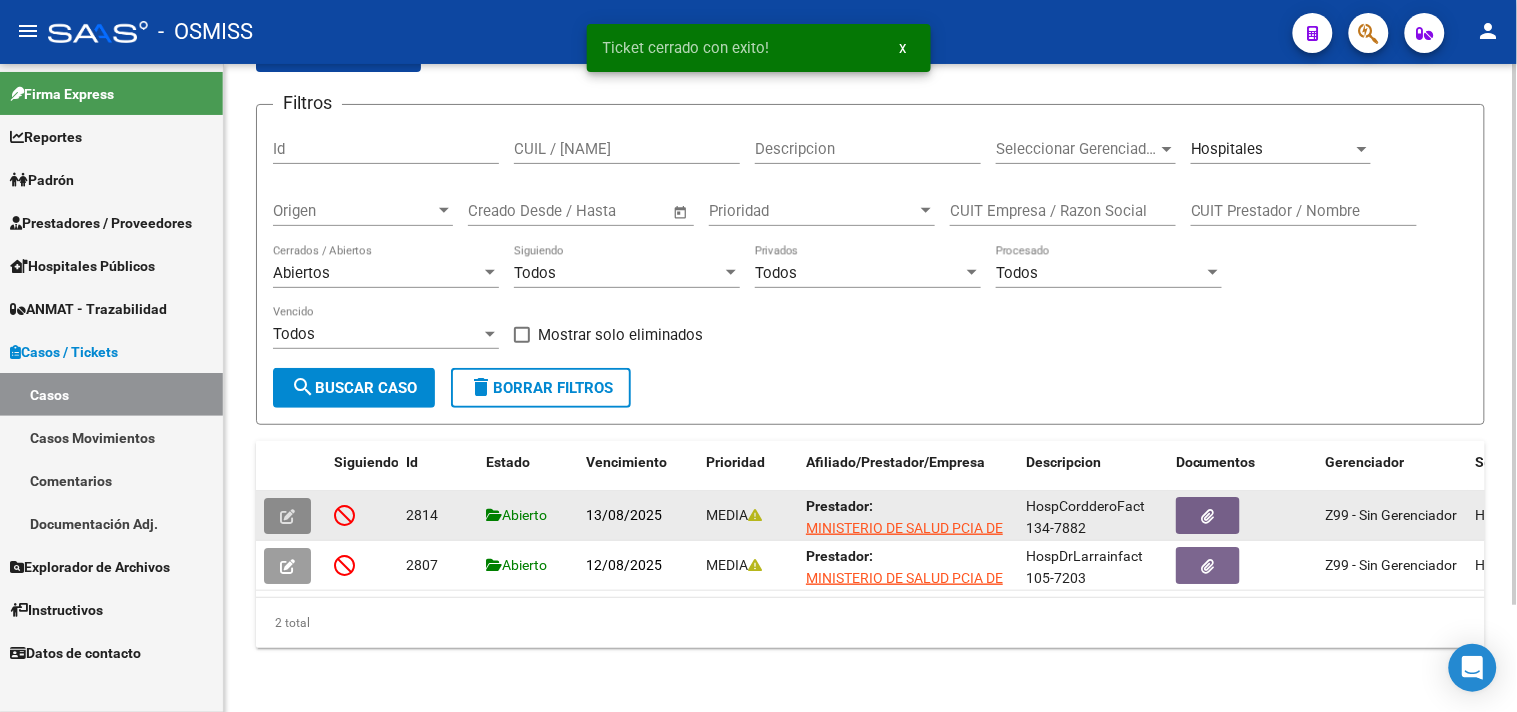 click 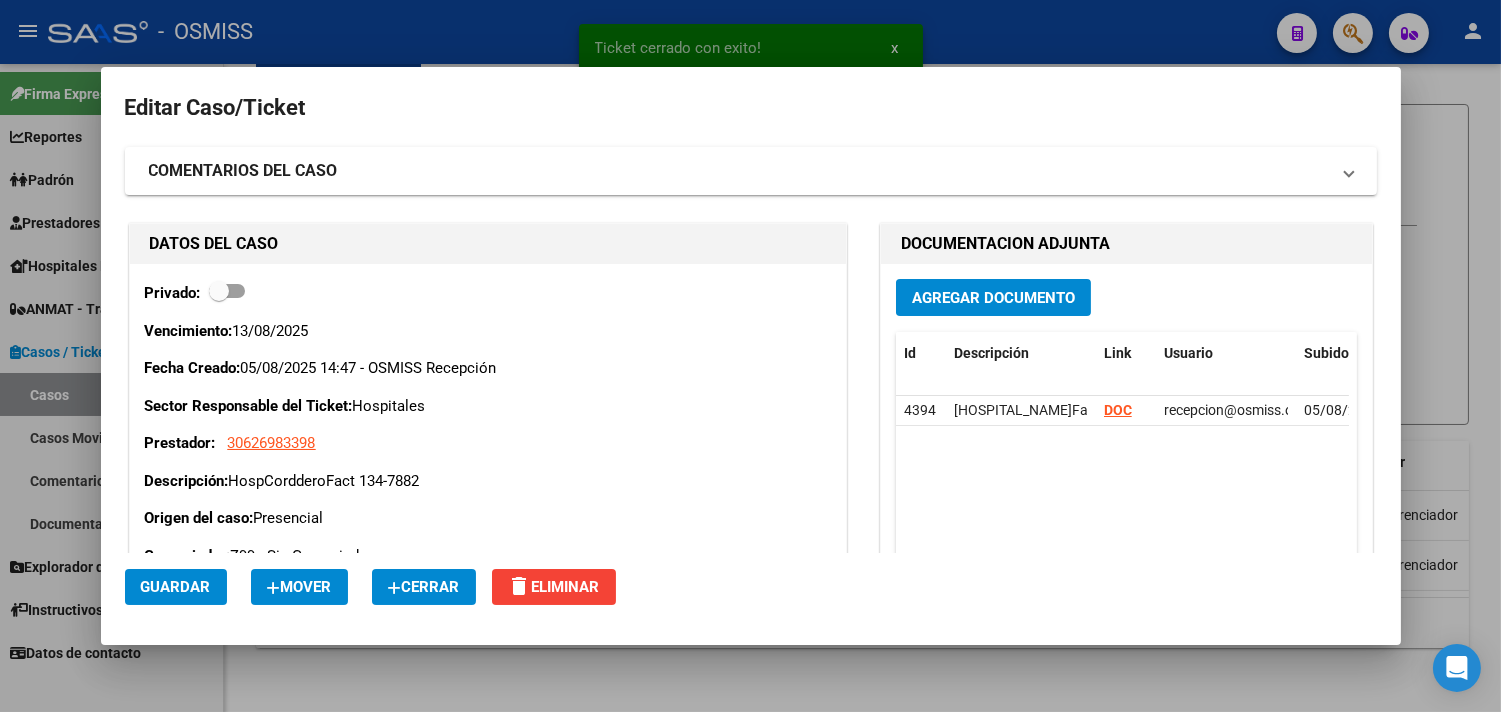 click 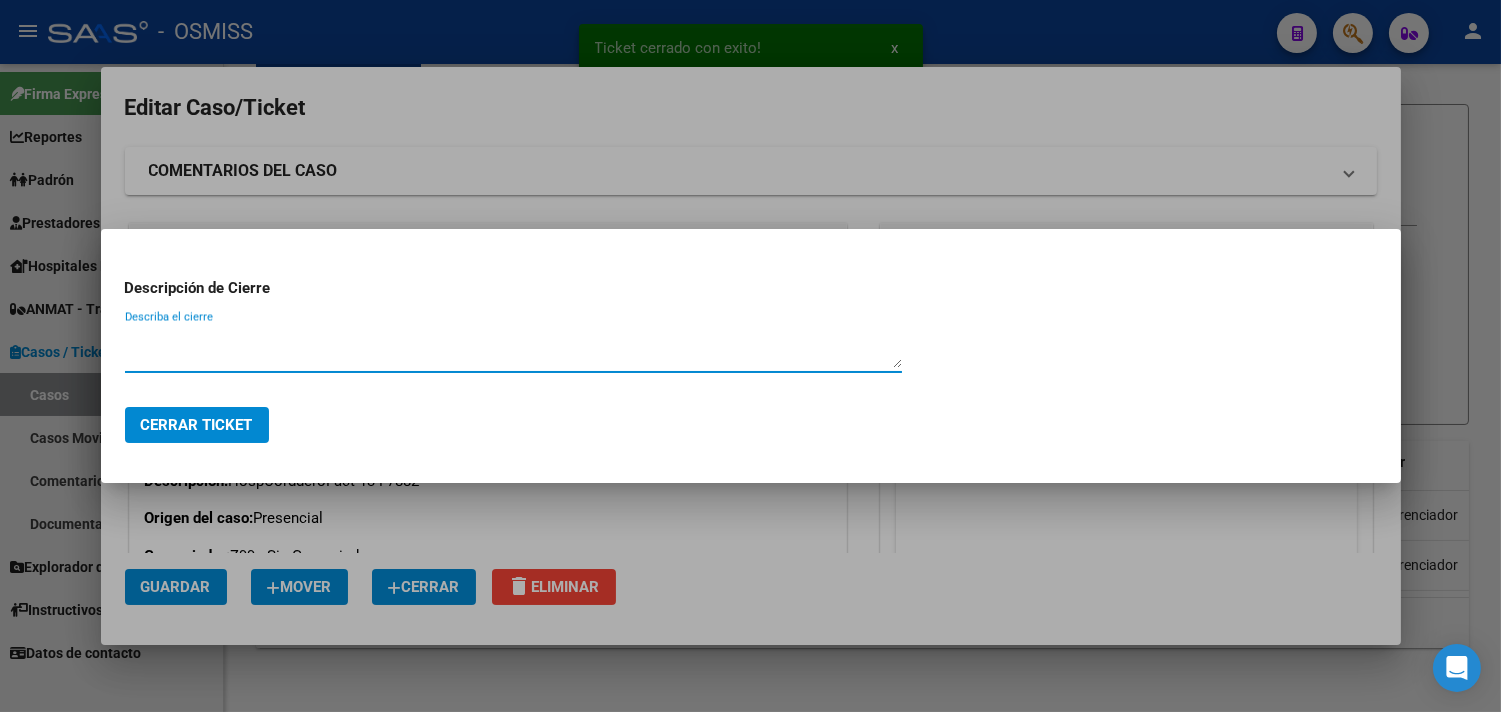 paste on "recibido" 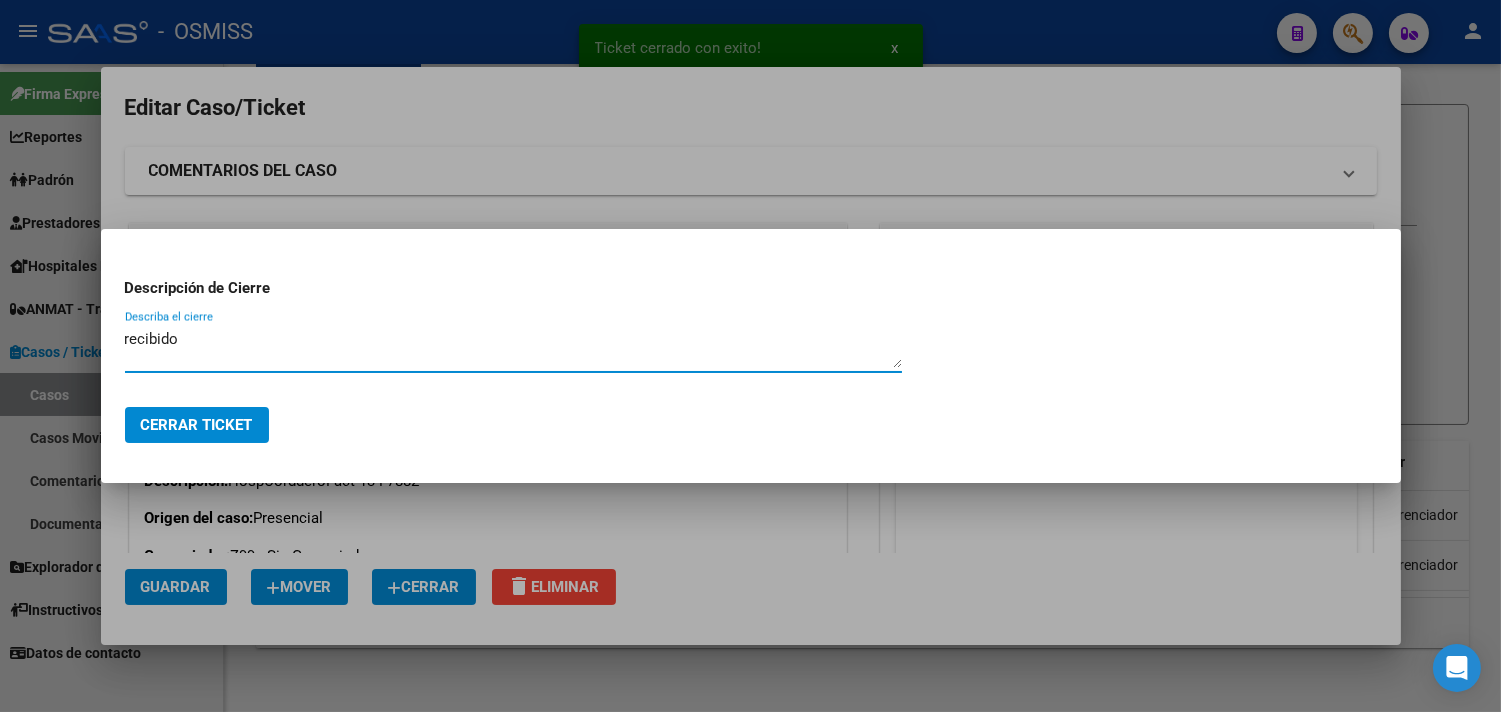 type on "recibido" 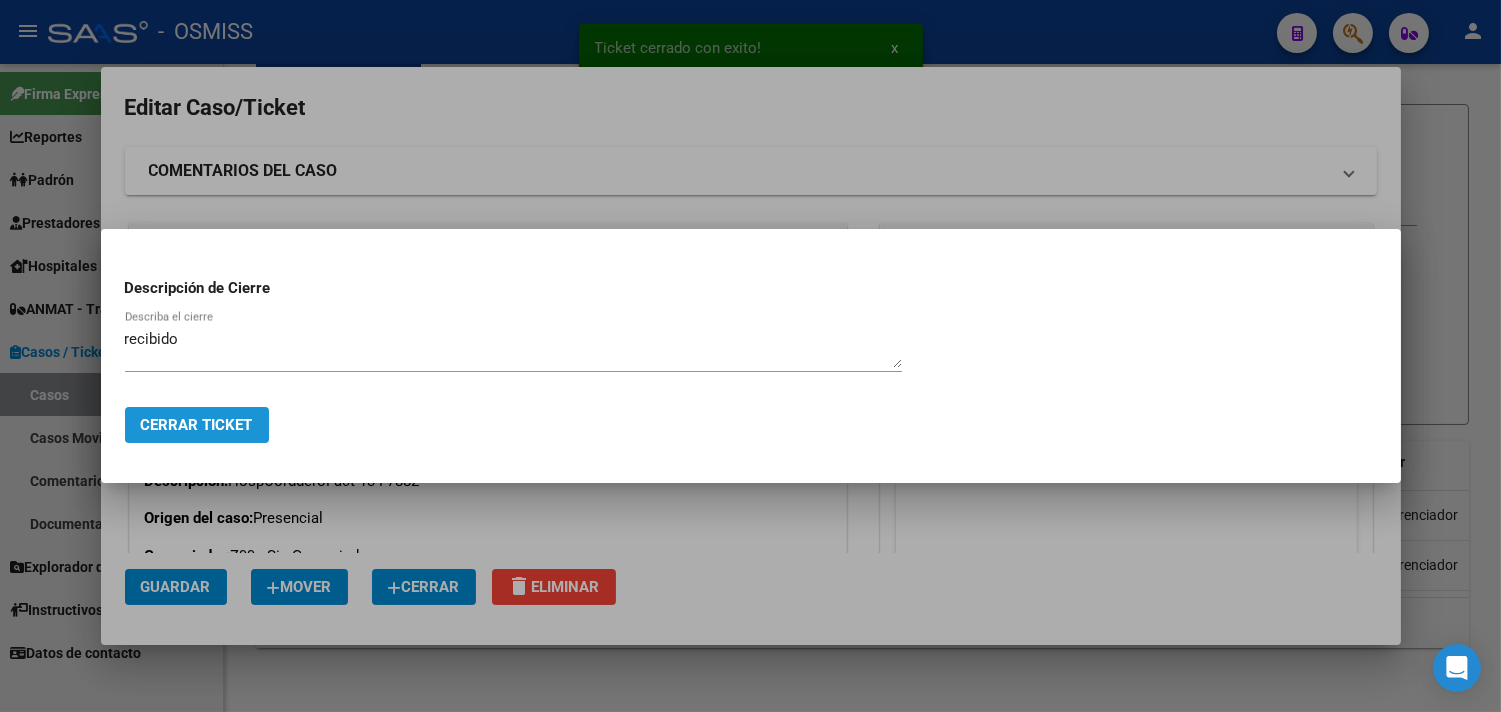 click on "Cerrar Ticket" 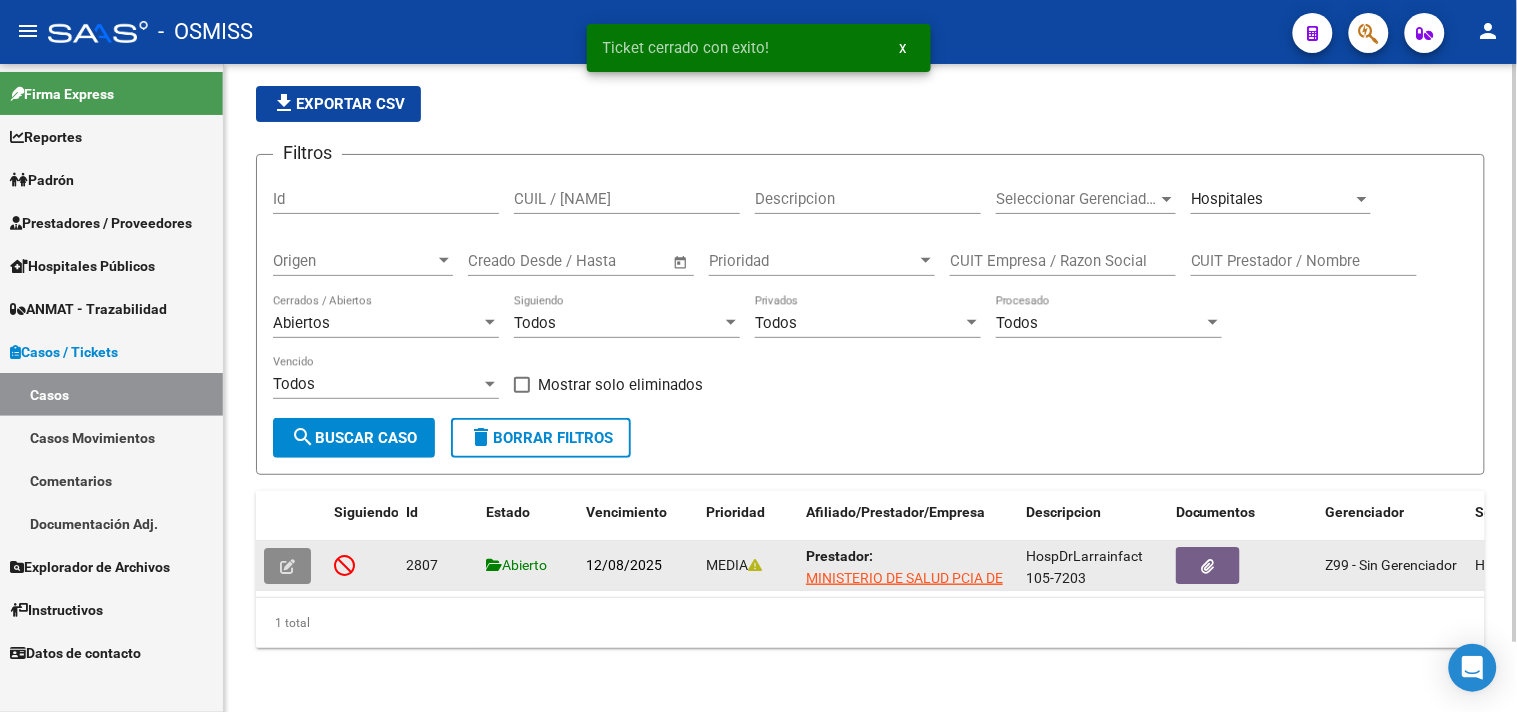 scroll, scrollTop: 78, scrollLeft: 0, axis: vertical 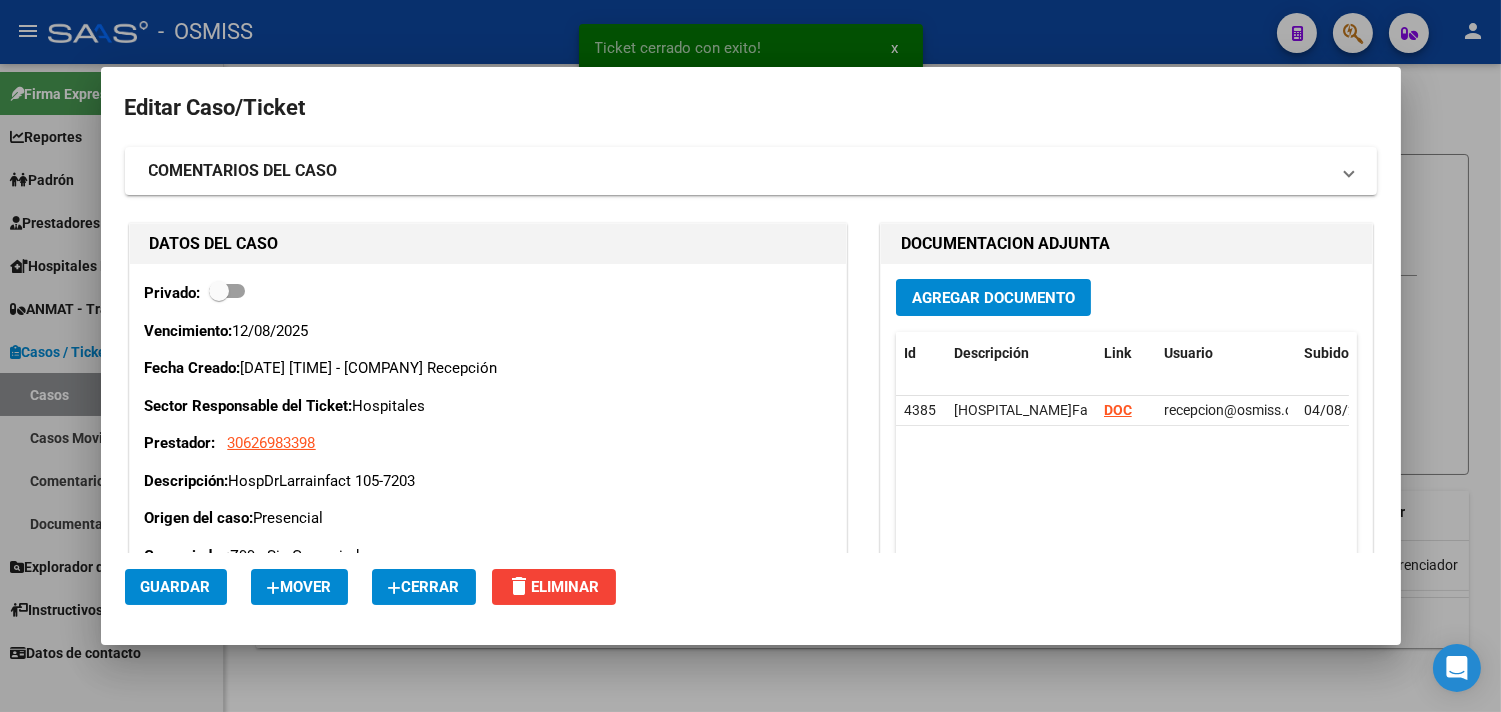 click on "Cerrar" 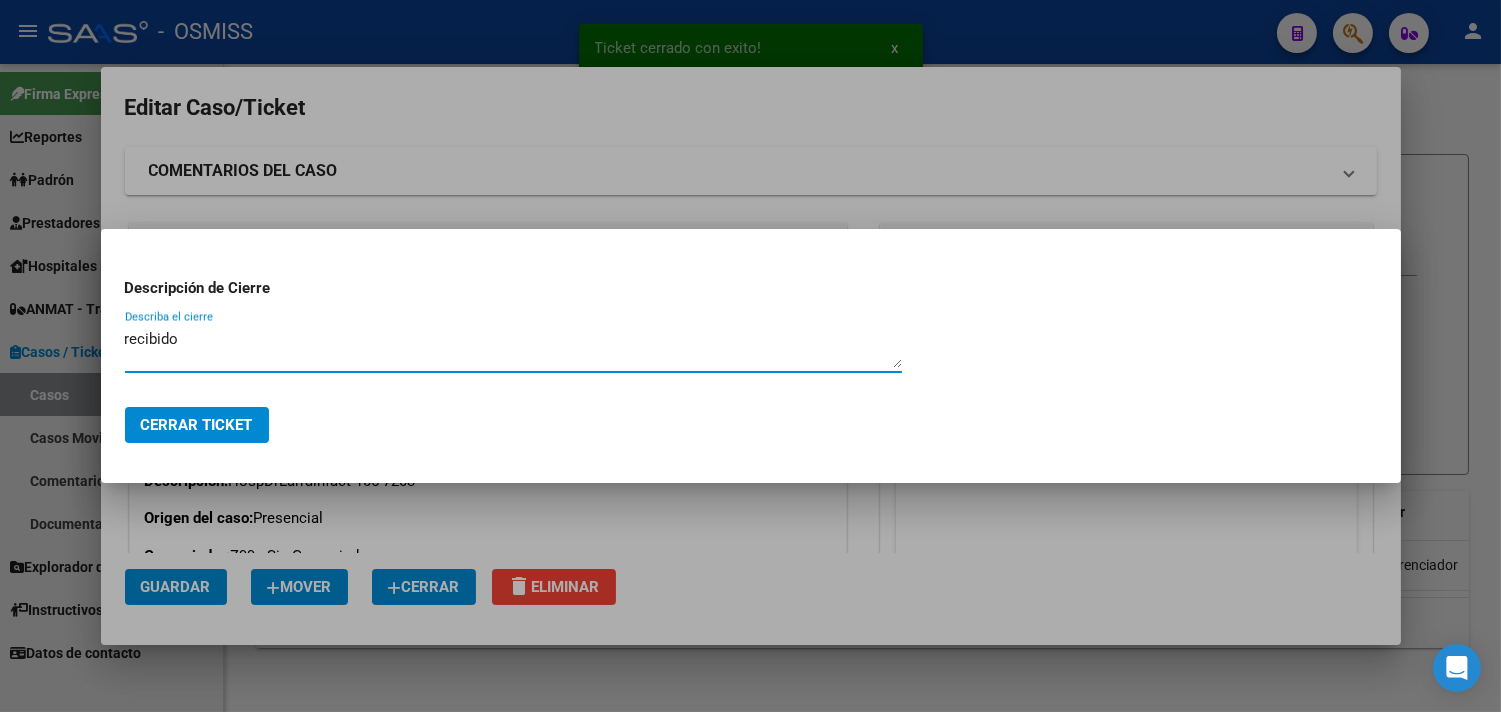type on "recibido" 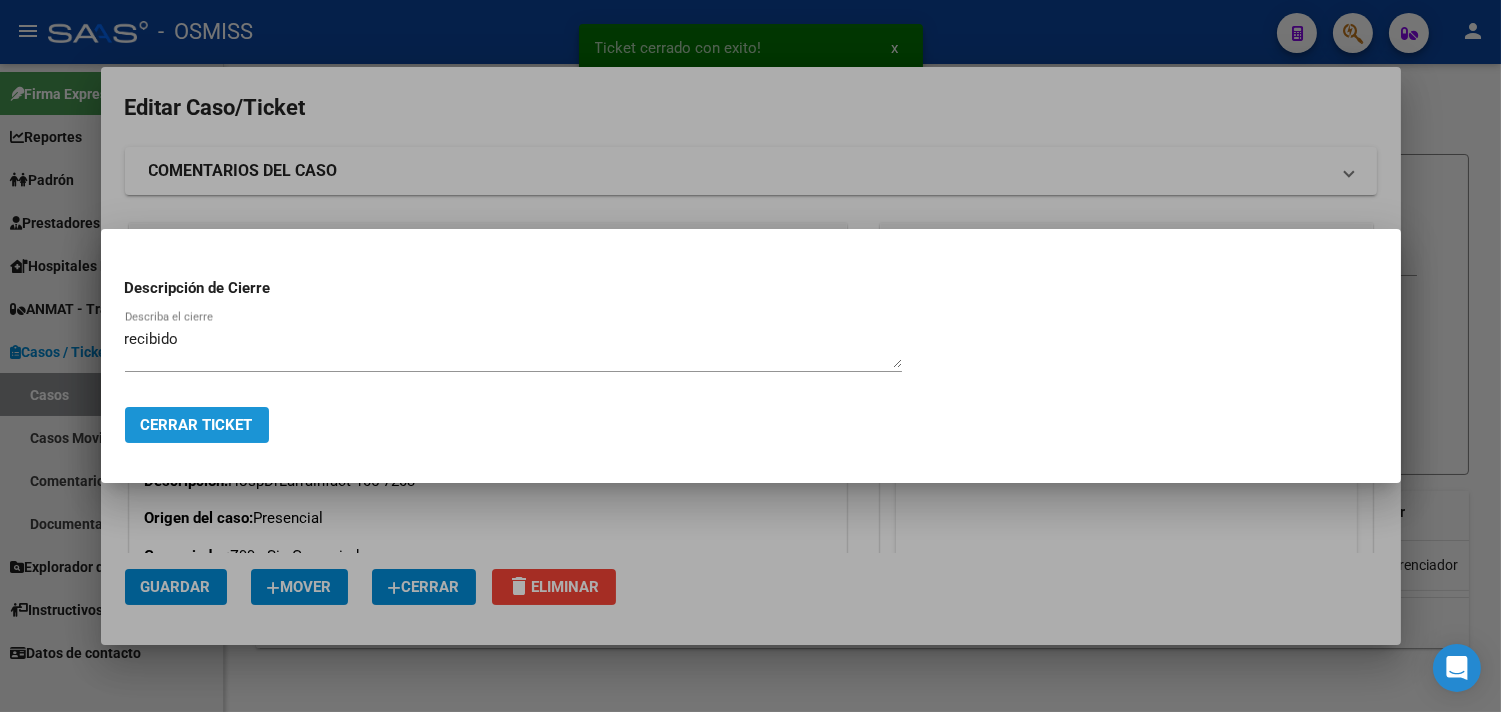 click on "Cerrar Ticket" 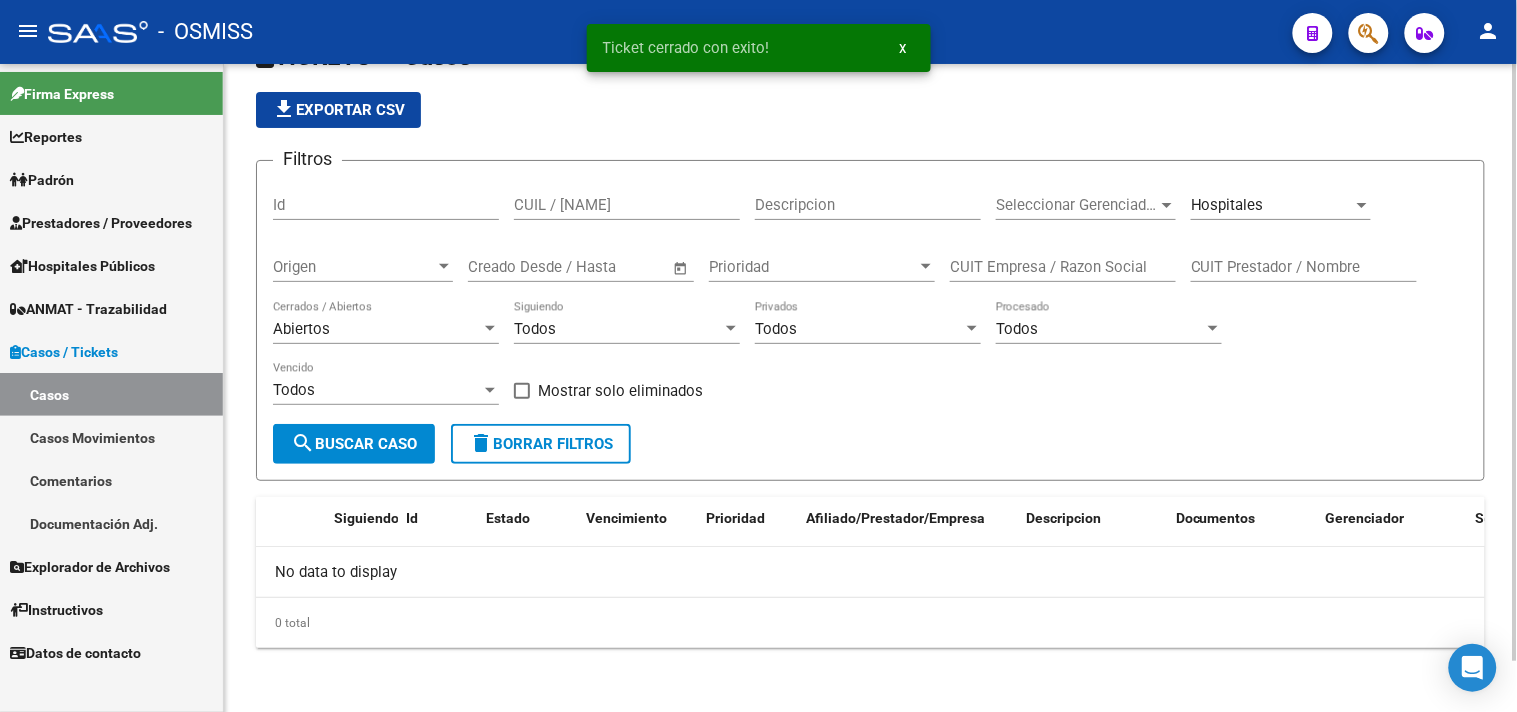 scroll, scrollTop: 55, scrollLeft: 0, axis: vertical 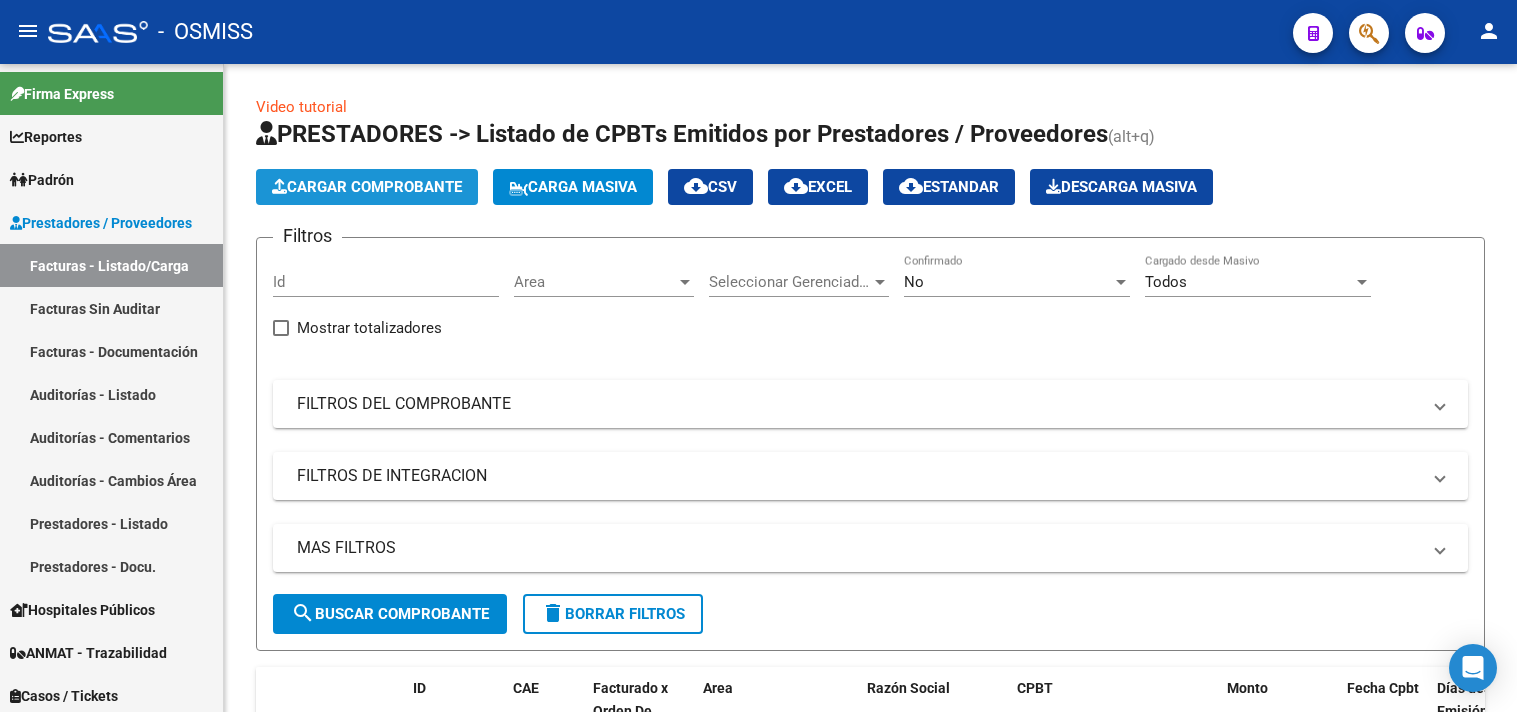 click on "Cargar Comprobante" 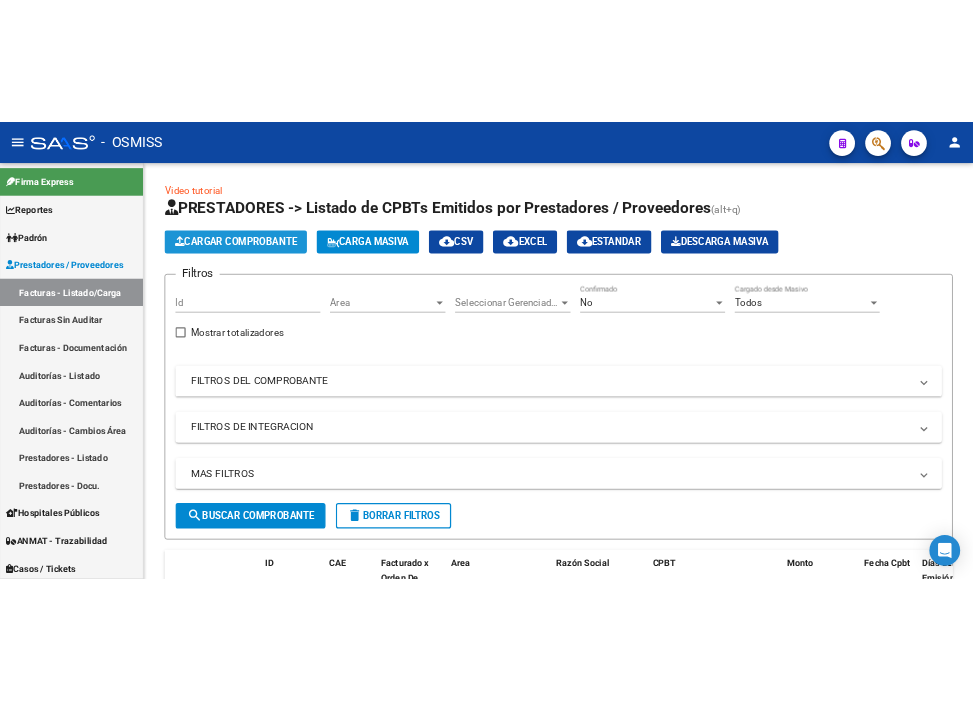 scroll, scrollTop: 0, scrollLeft: 0, axis: both 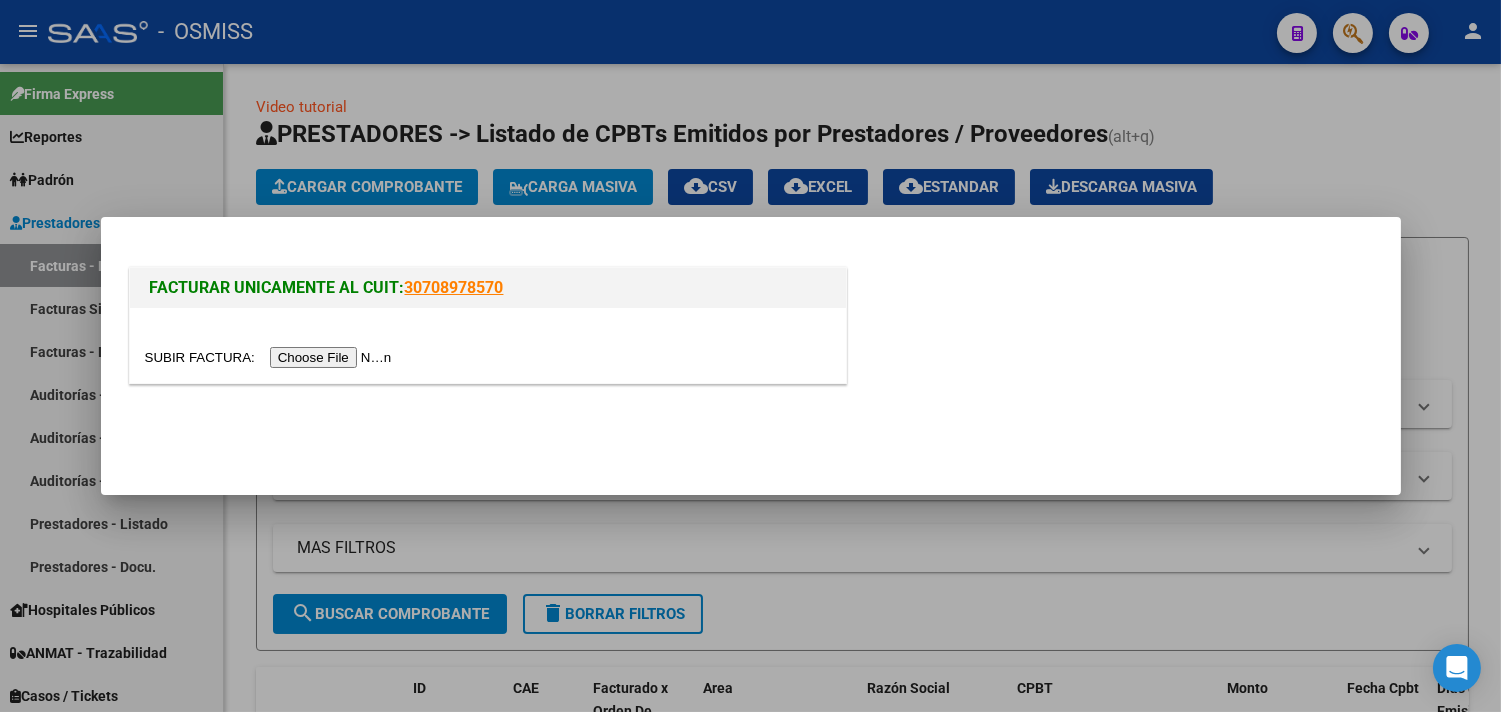 click at bounding box center [271, 357] 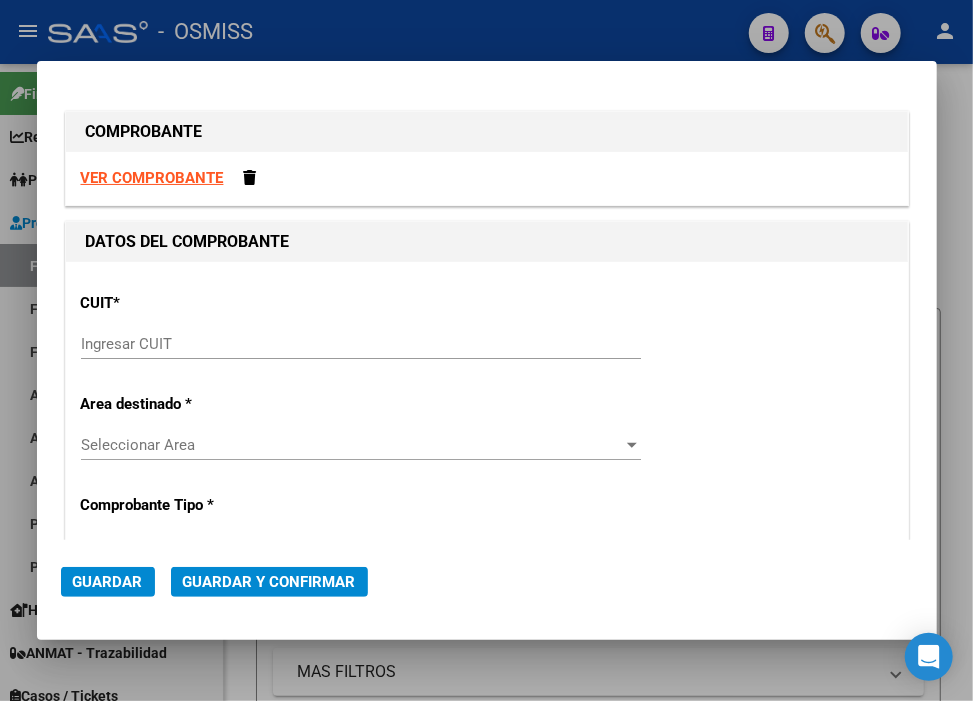 click on "Ingresar CUIT" at bounding box center (361, 344) 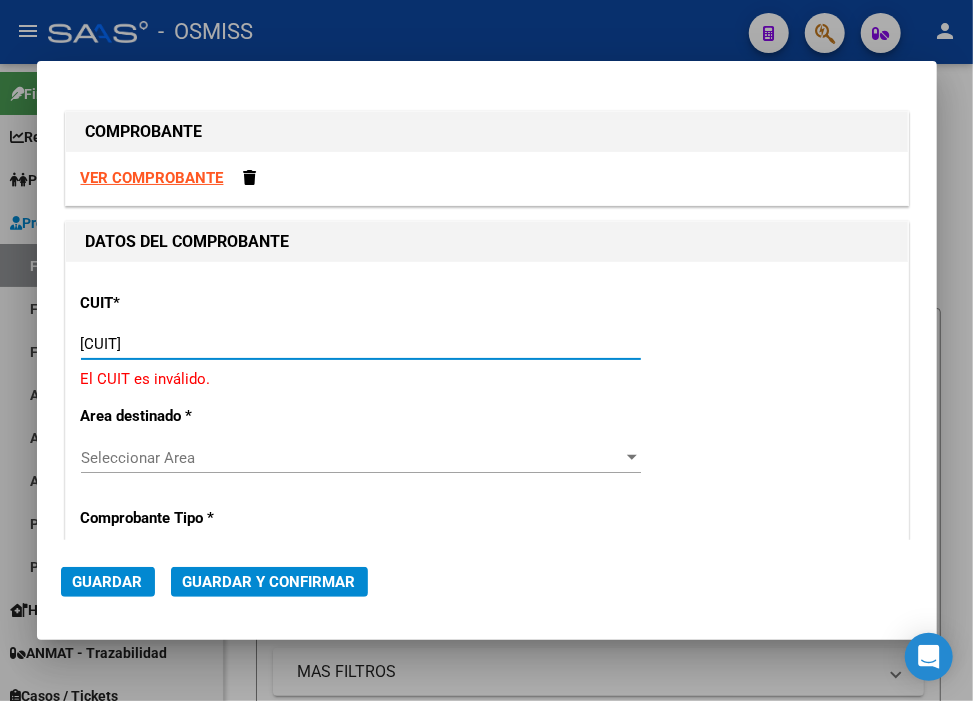 type on "30-71861570-0" 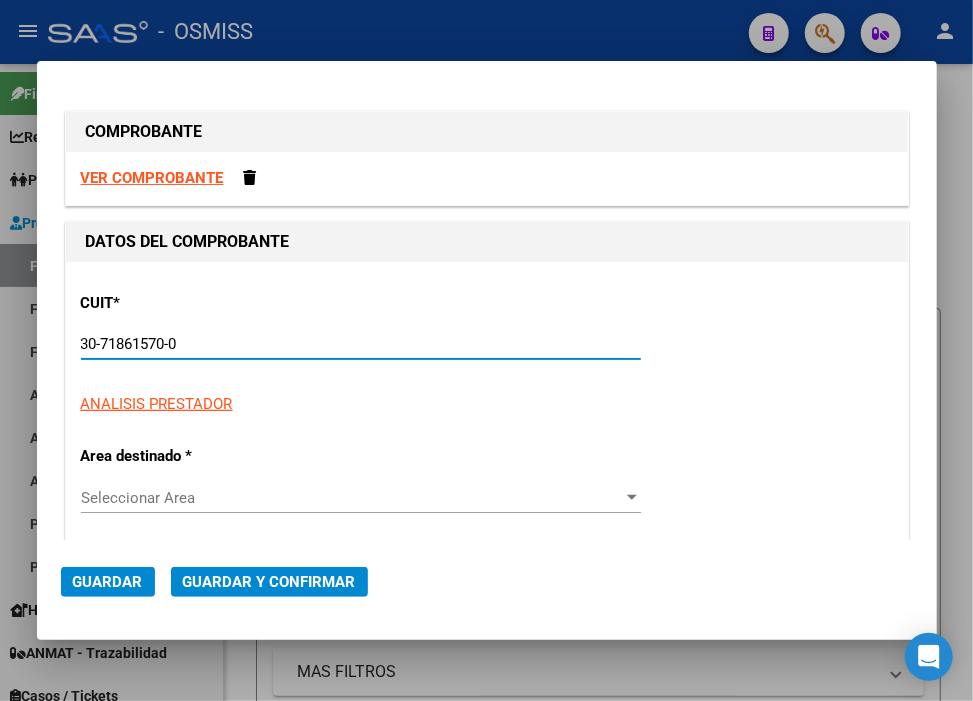 type on "0" 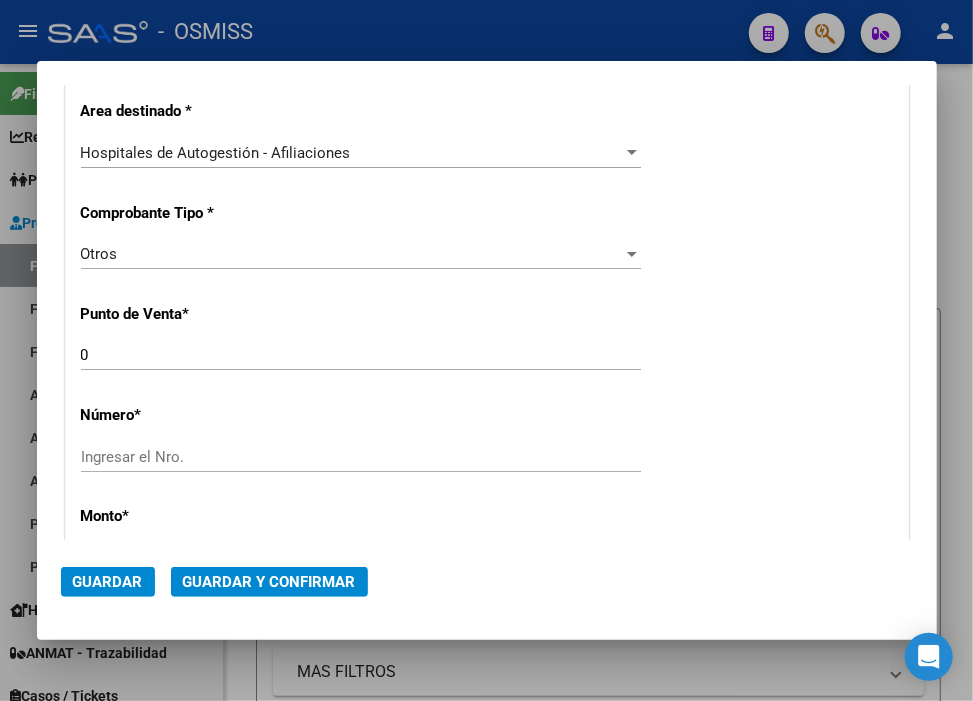 scroll, scrollTop: 444, scrollLeft: 0, axis: vertical 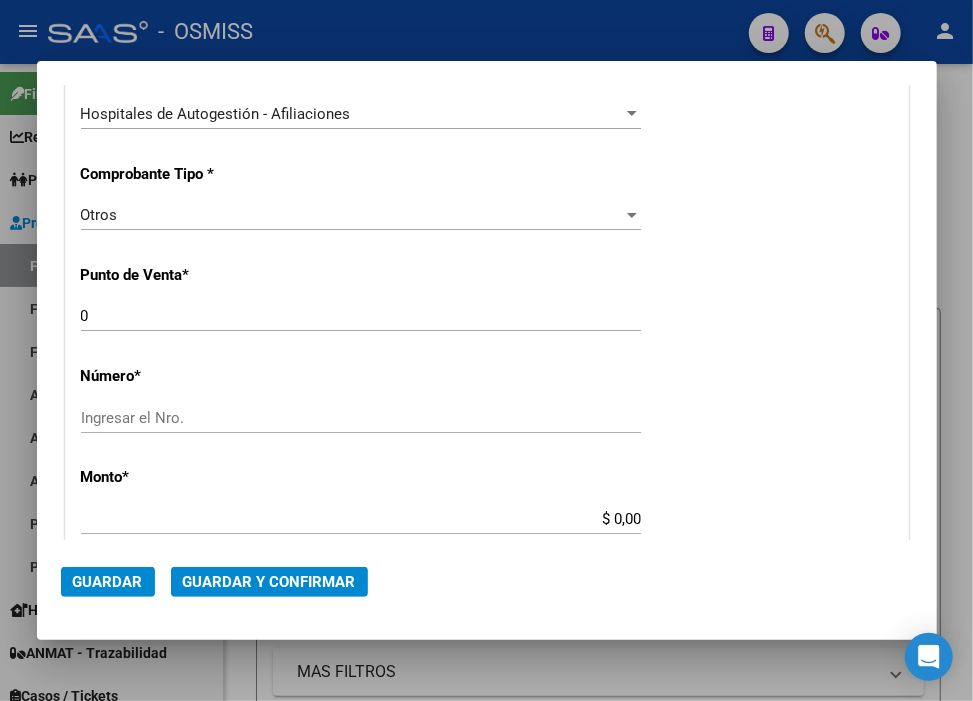 type on "30-71861570-0" 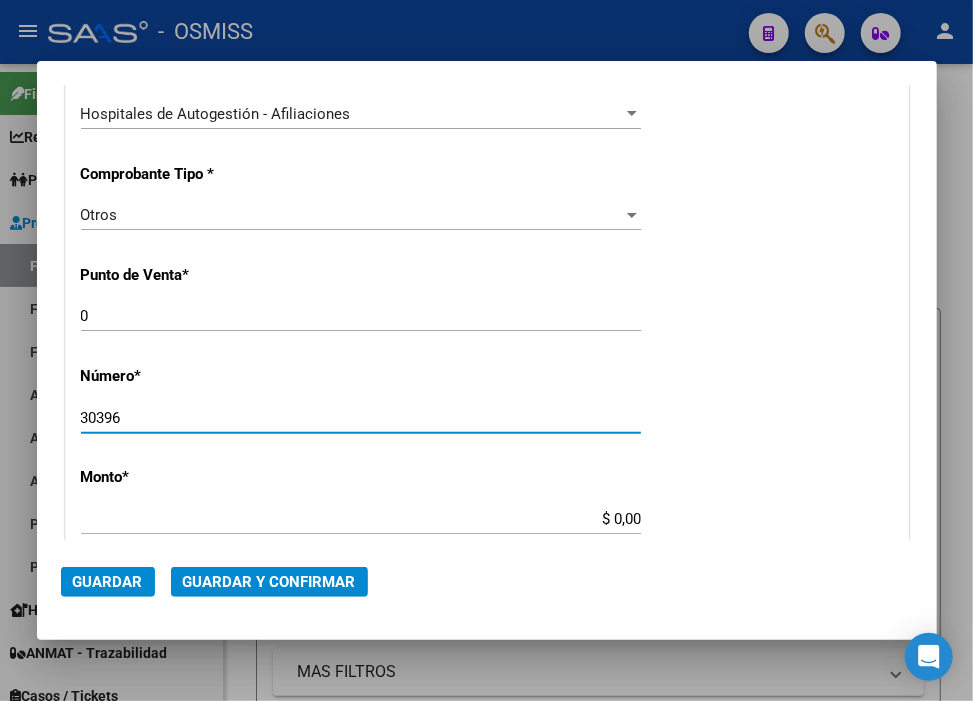 type on "30396" 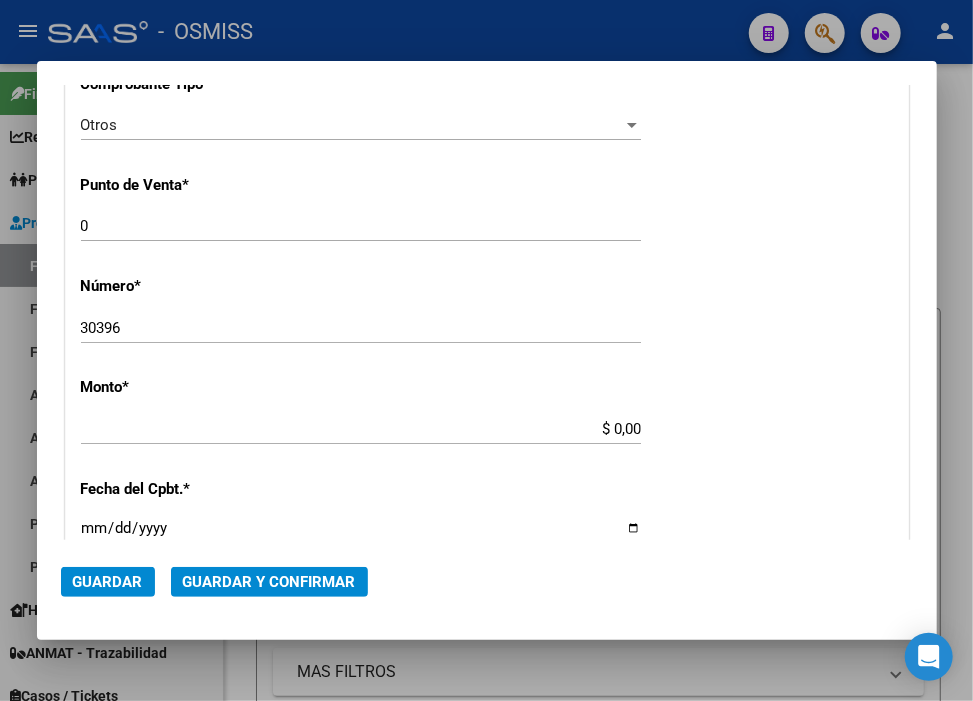 scroll, scrollTop: 555, scrollLeft: 0, axis: vertical 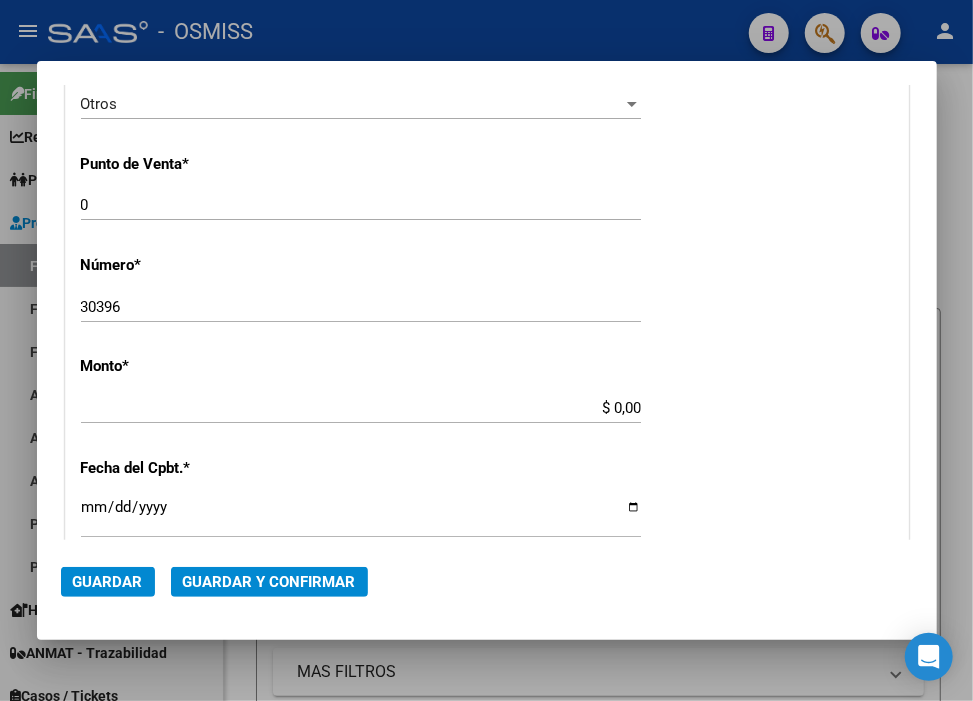 click on "$ 0,00" at bounding box center (361, 408) 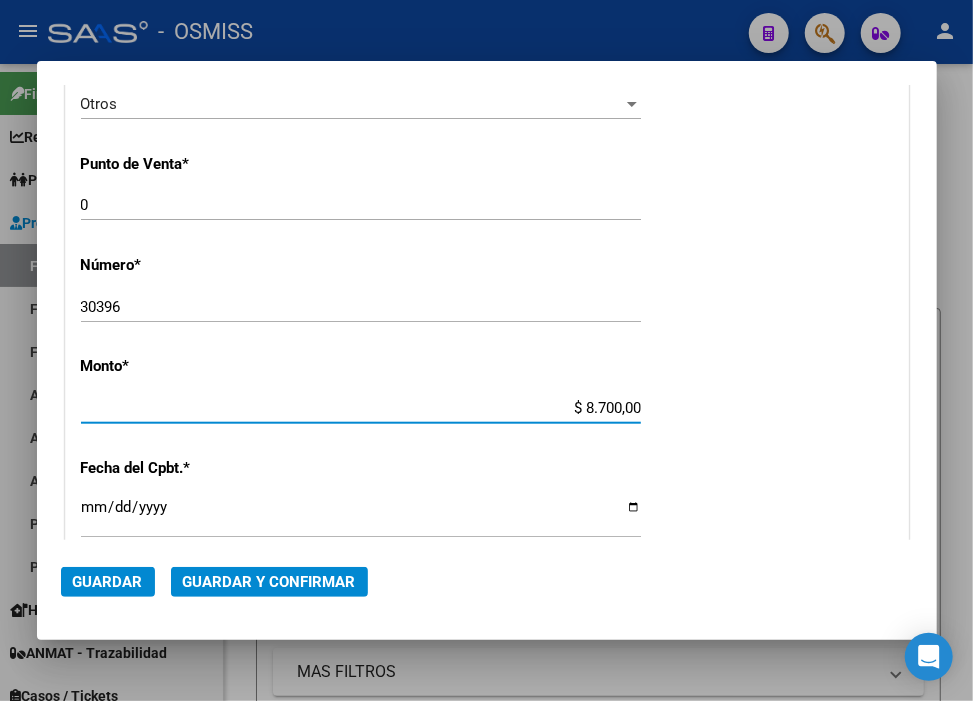 type on "$ 87.000,00" 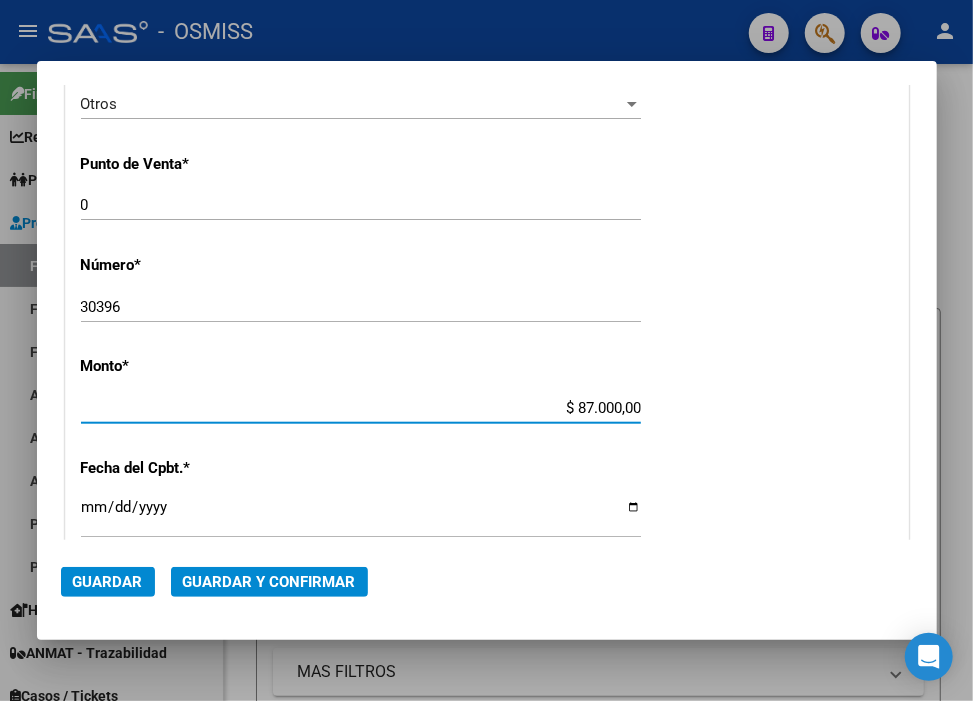 click on "Ingresar la fecha" at bounding box center (361, 515) 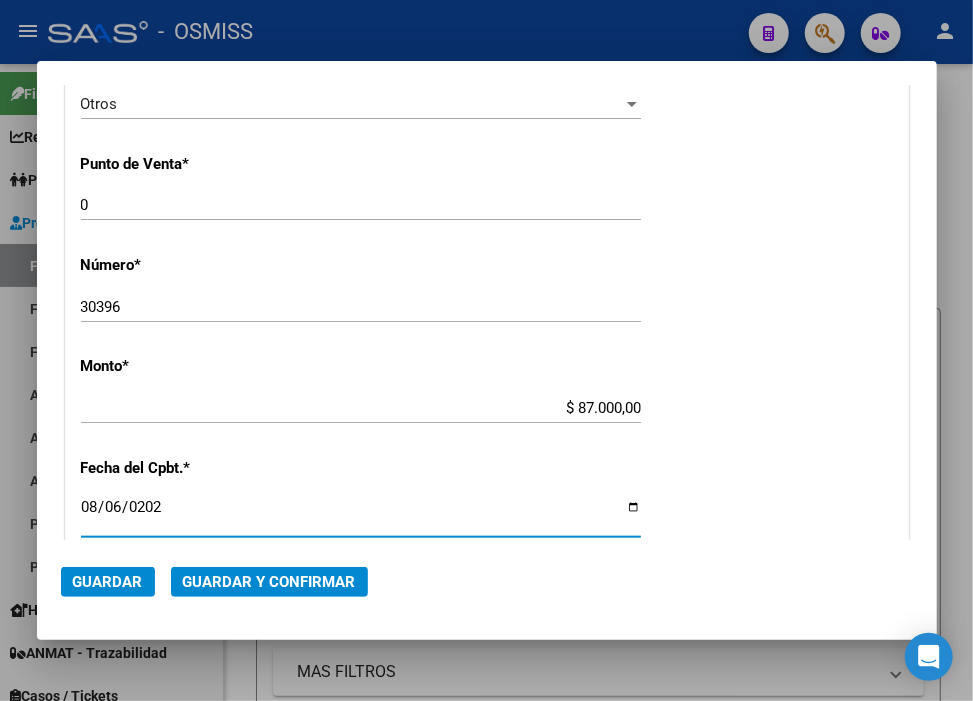 type on "2025-08-06" 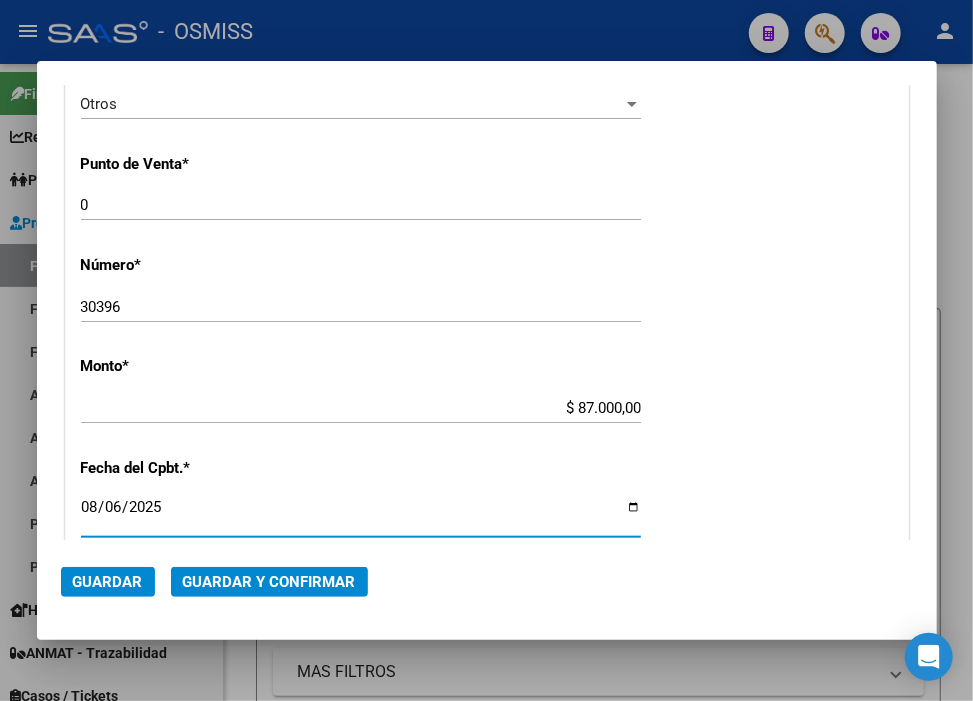 click on "Guardar Guardar y Confirmar" 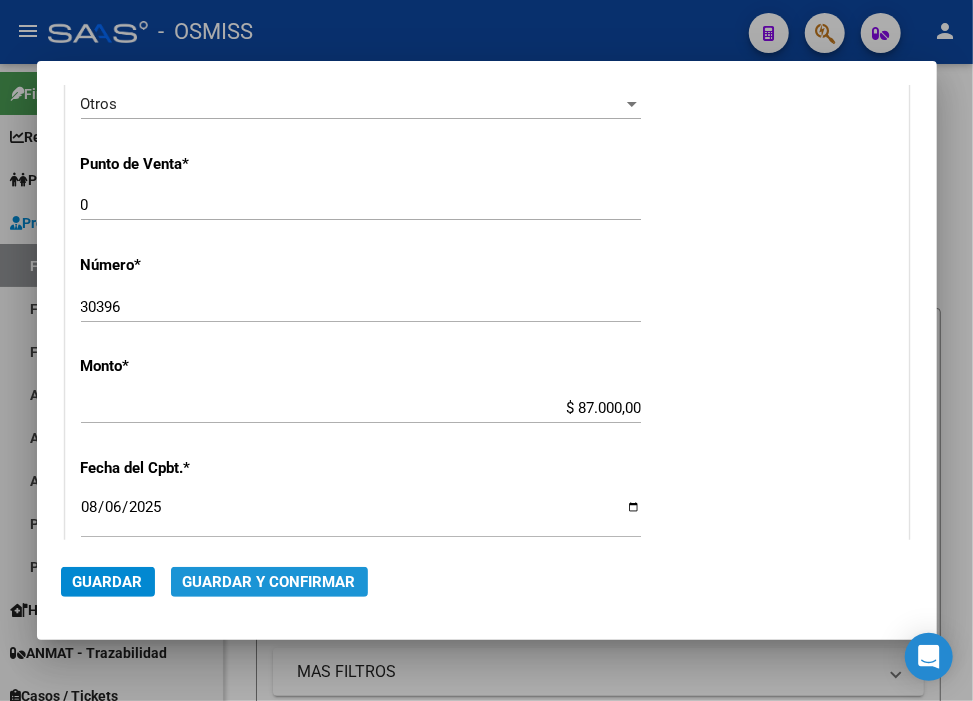 click on "Guardar y Confirmar" 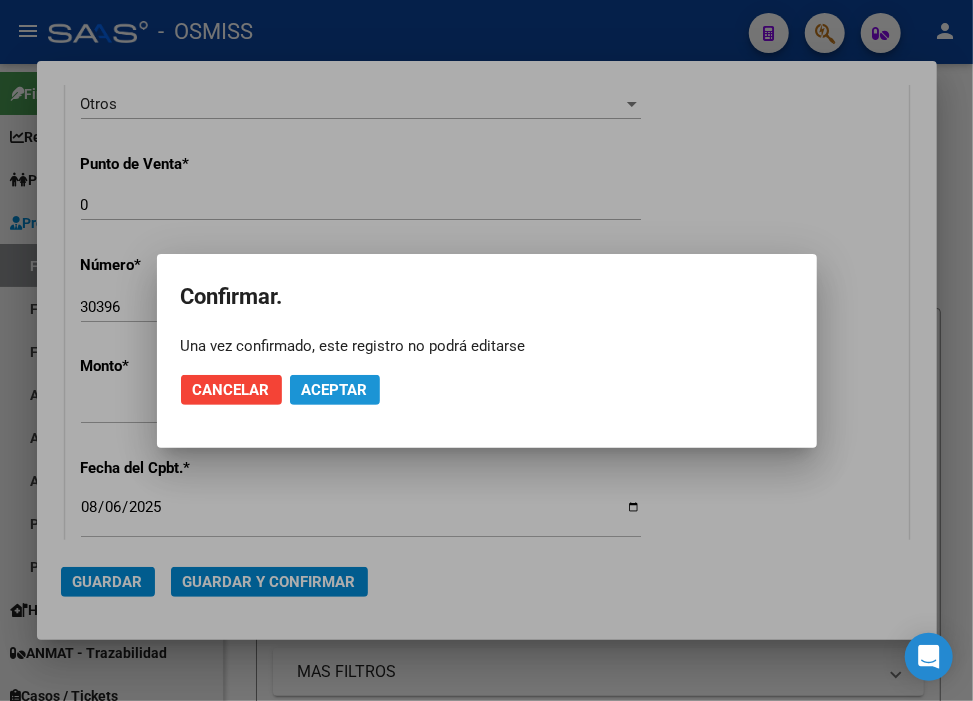 click on "Aceptar" 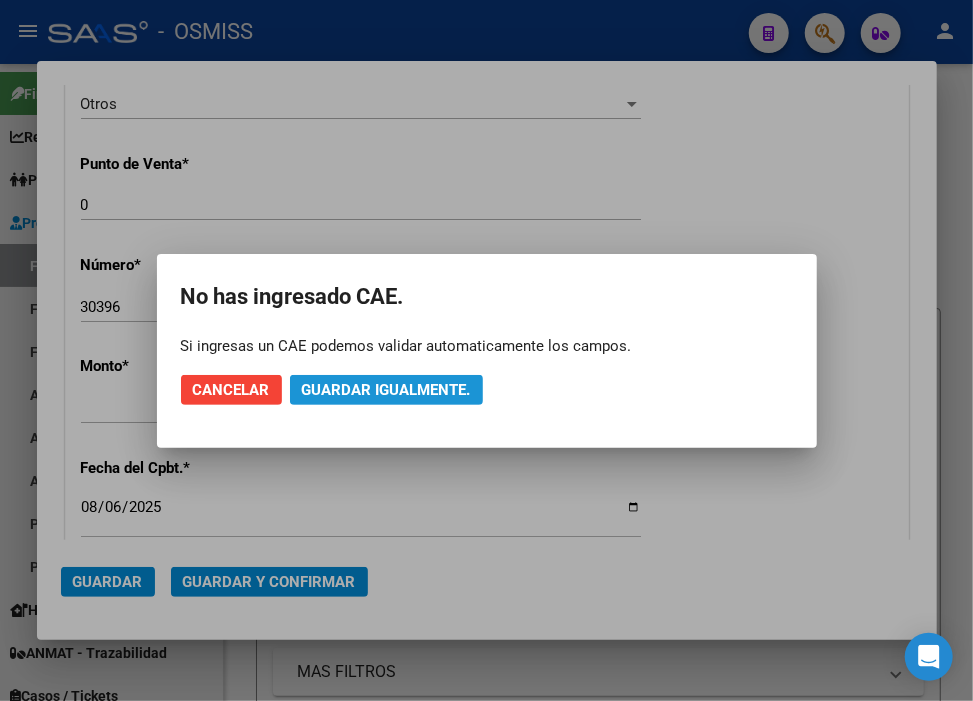 click on "Guardar igualmente." 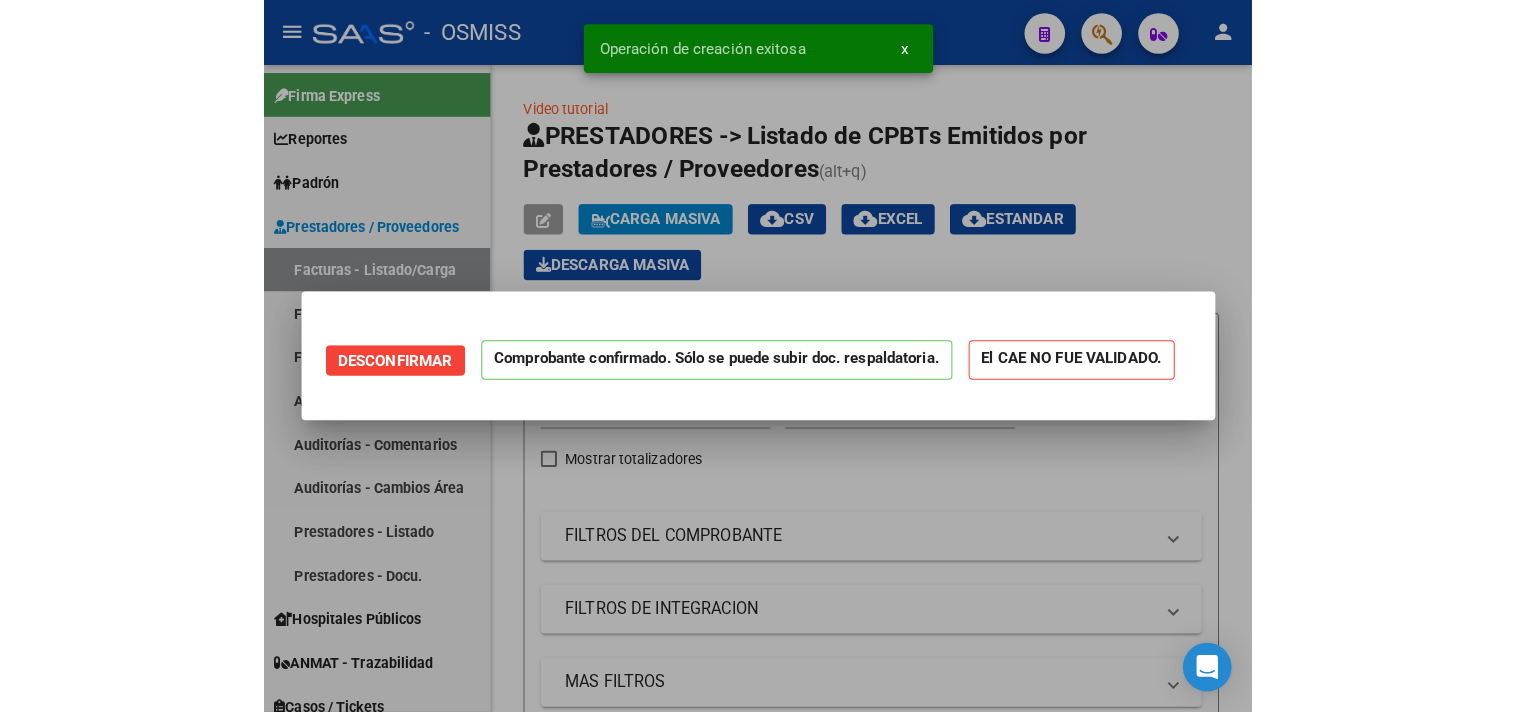scroll, scrollTop: 0, scrollLeft: 0, axis: both 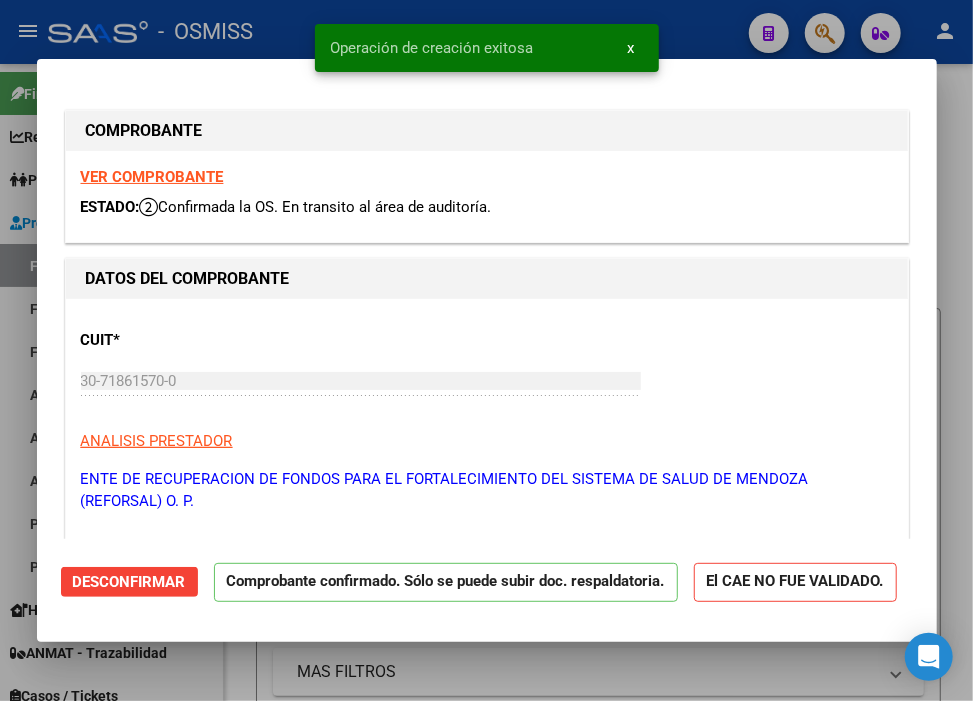 type on "2025-09-05" 